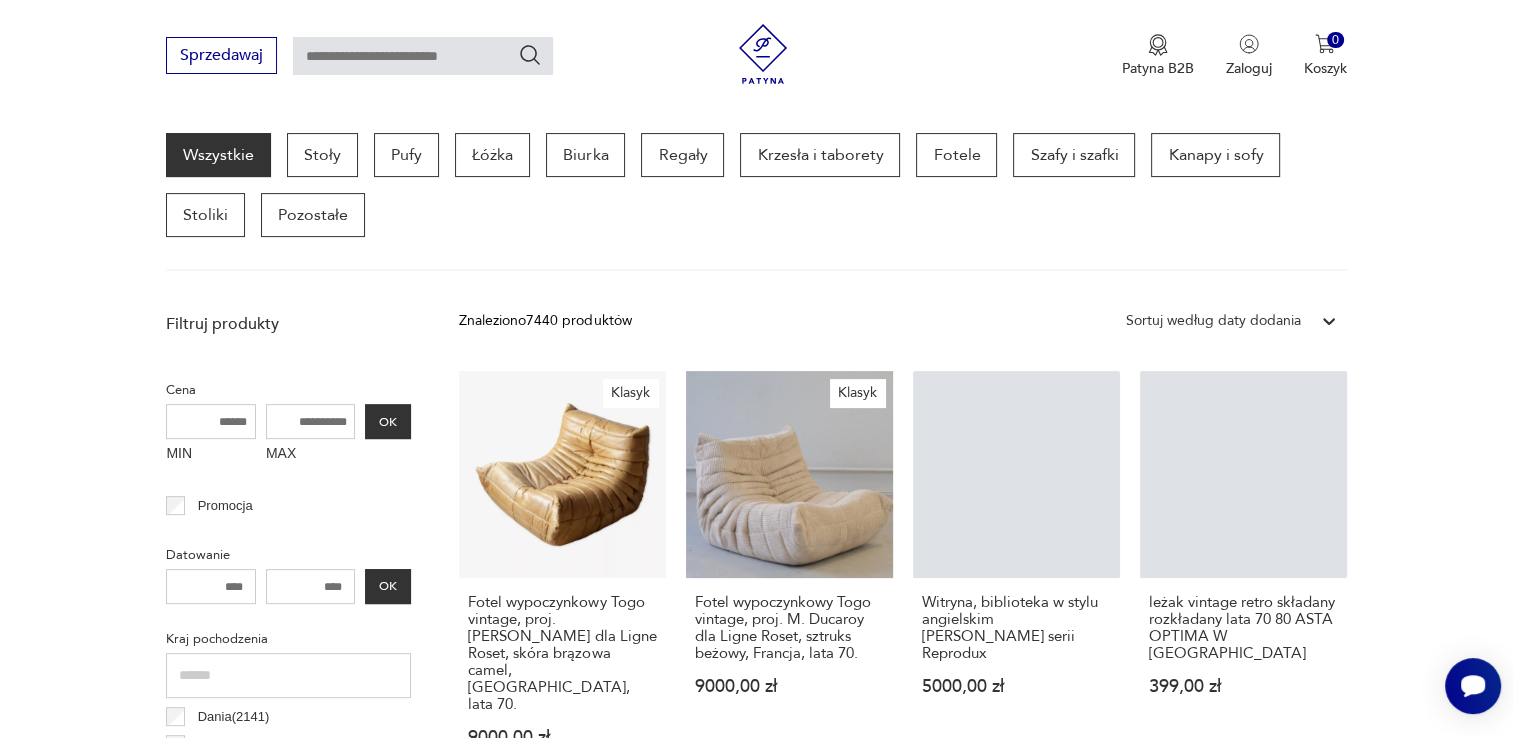 scroll, scrollTop: 529, scrollLeft: 0, axis: vertical 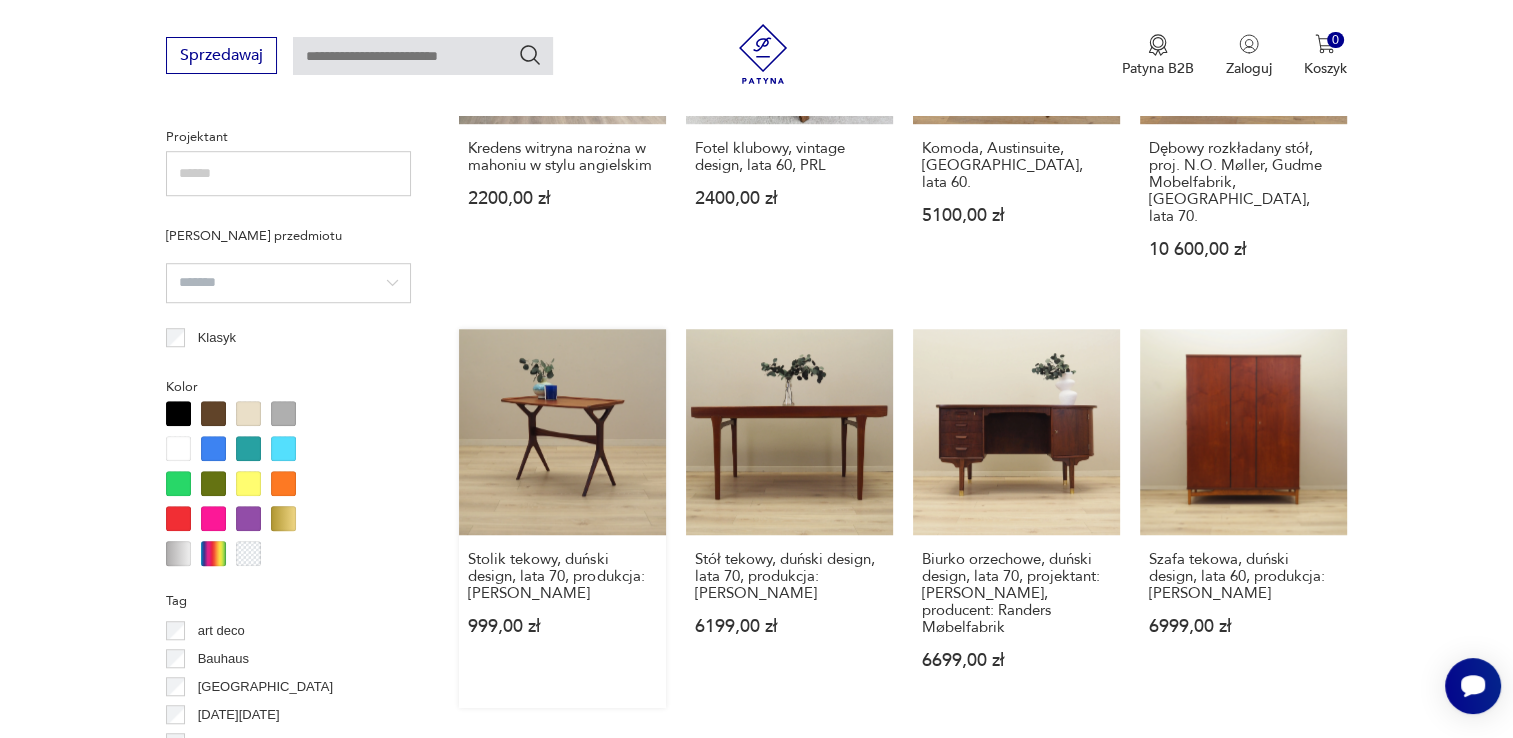 click on "Stolik tekowy, duński design, lata 70, produkcja: [PERSON_NAME] 999,00 zł" at bounding box center [562, 519] 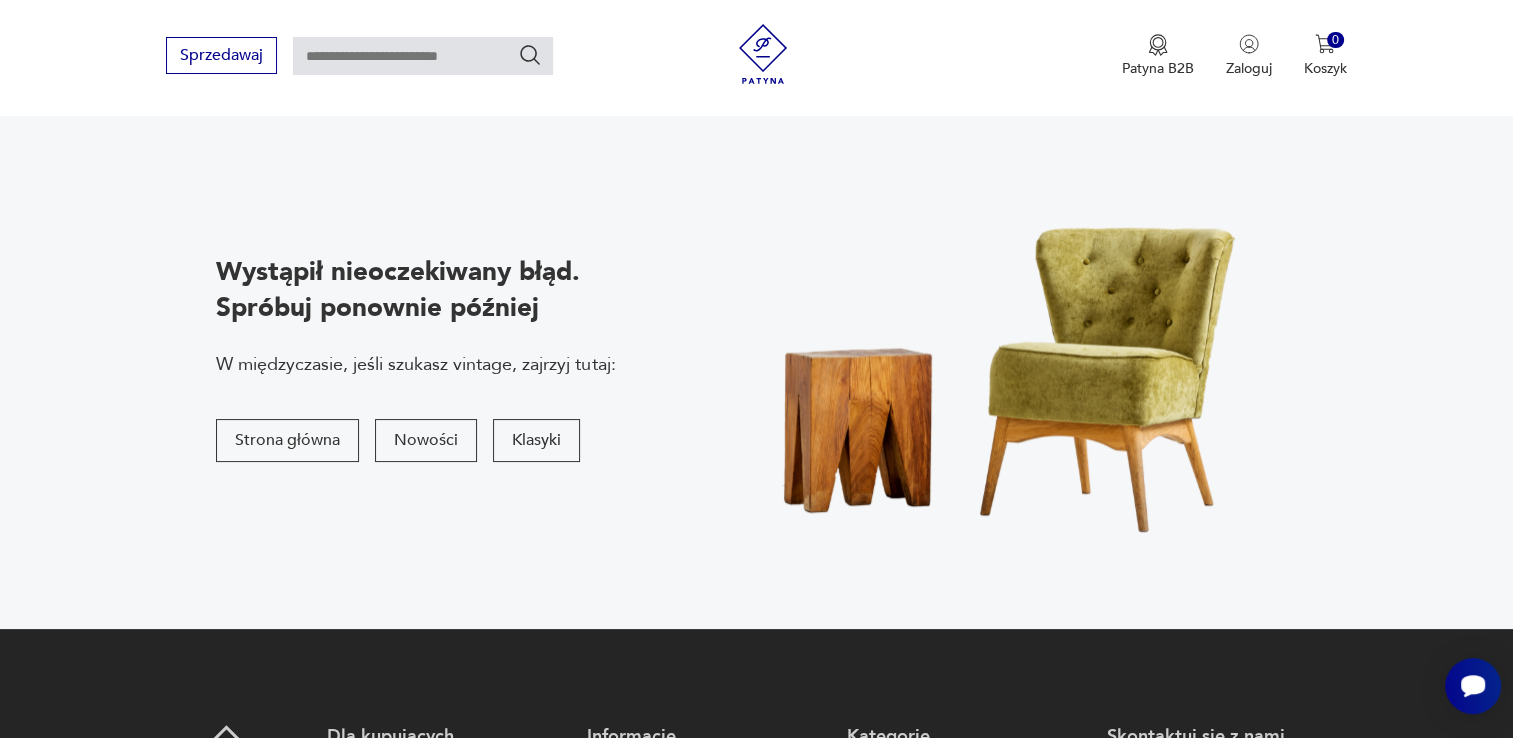 scroll, scrollTop: 100, scrollLeft: 0, axis: vertical 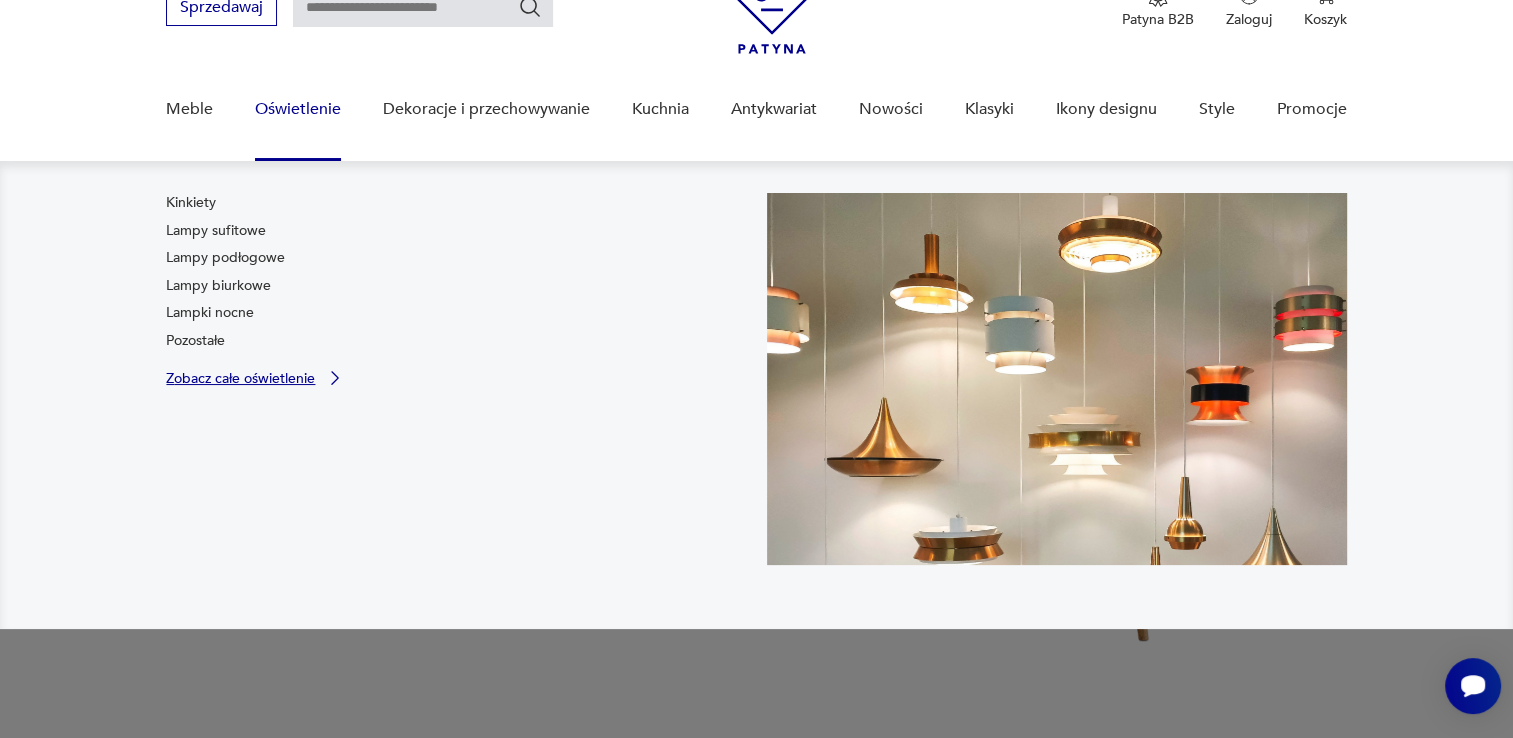 click on "Zobacz całe oświetlenie" at bounding box center [240, 378] 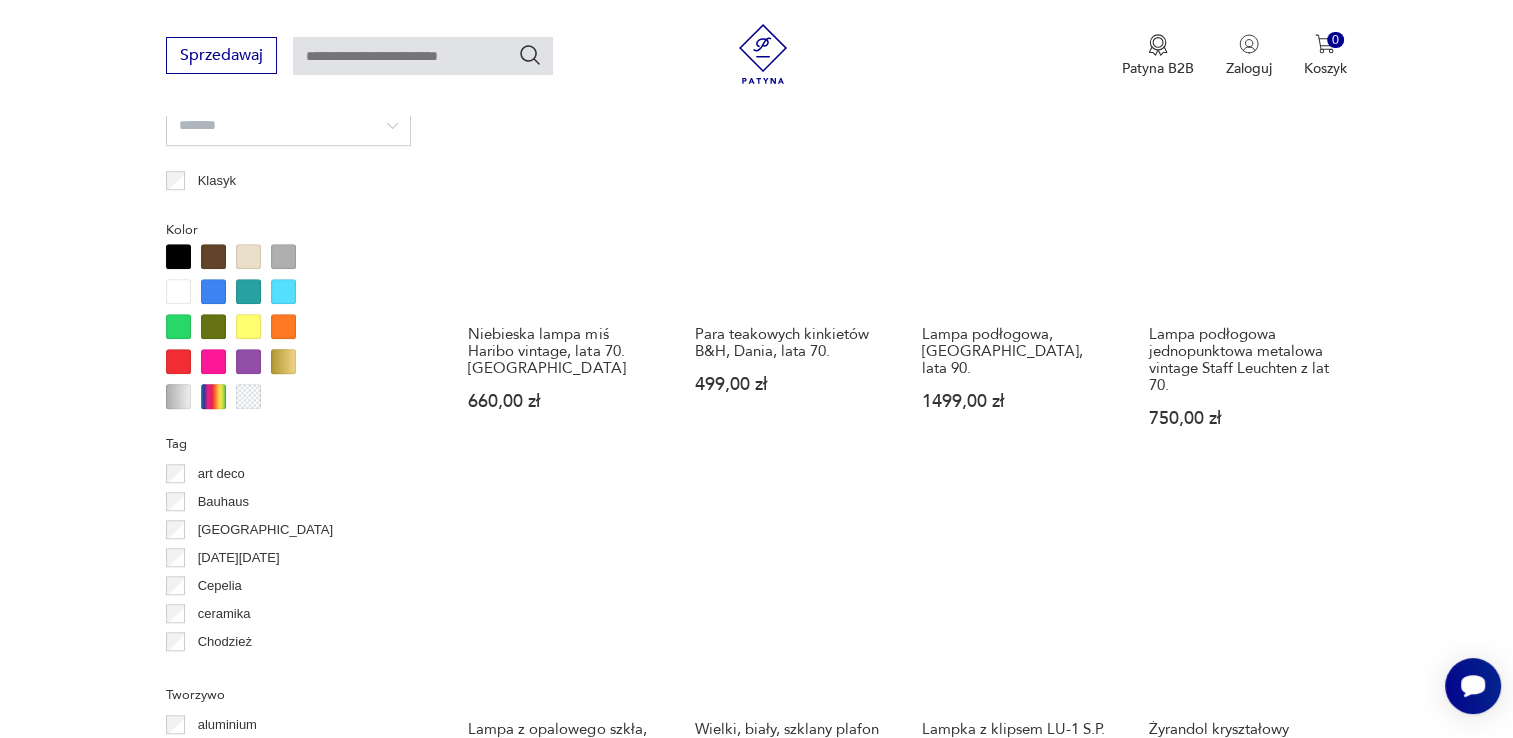 scroll, scrollTop: 1798, scrollLeft: 0, axis: vertical 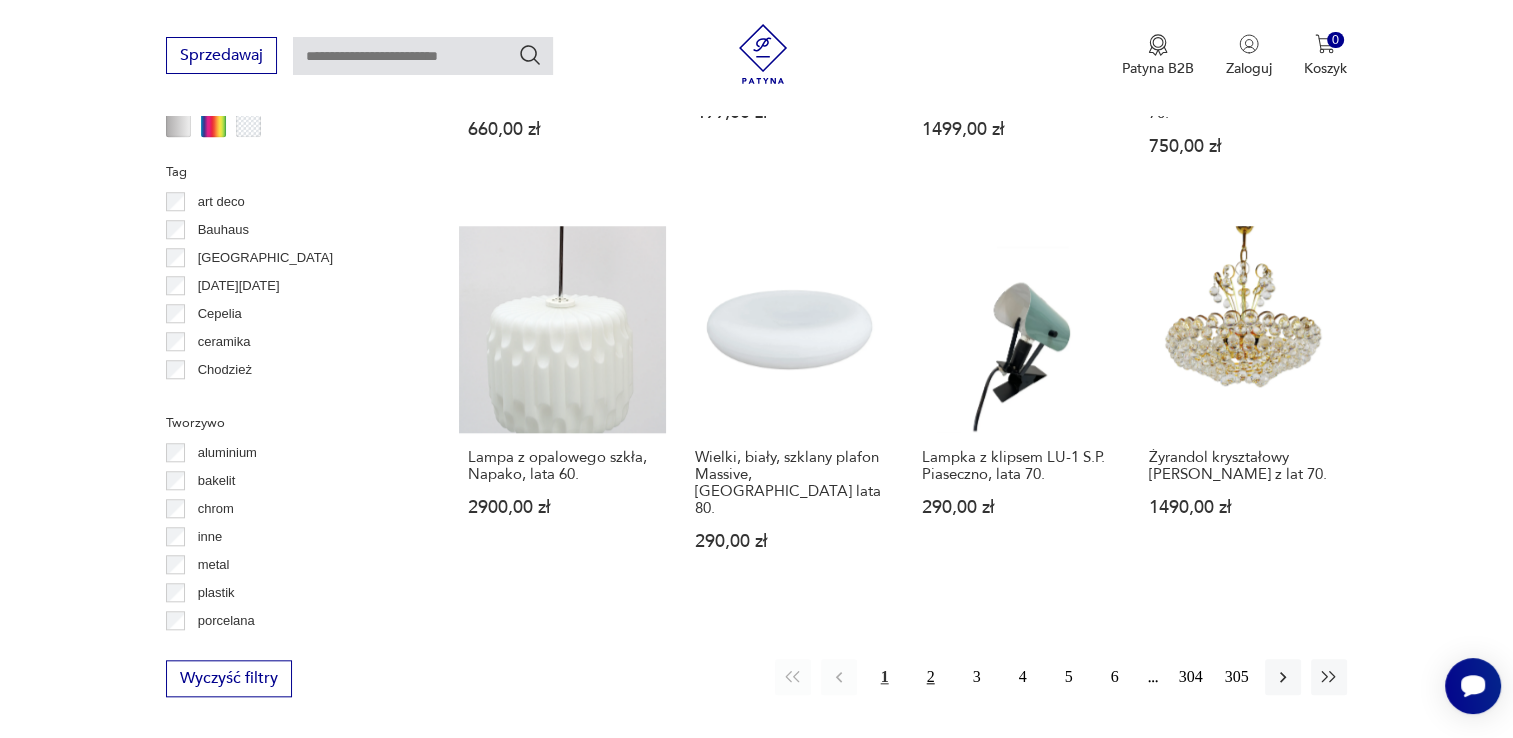 click on "2" at bounding box center [931, 677] 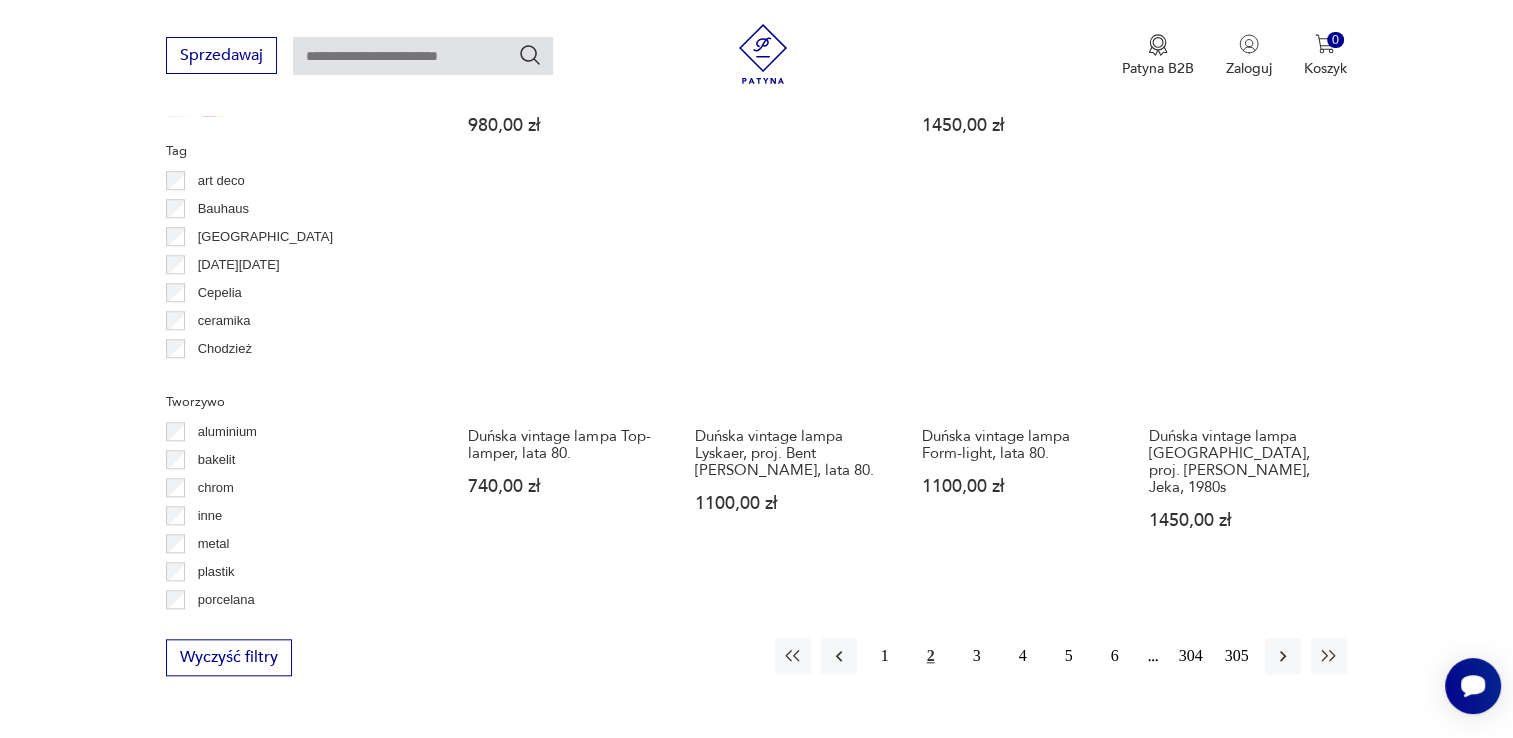 scroll, scrollTop: 1971, scrollLeft: 0, axis: vertical 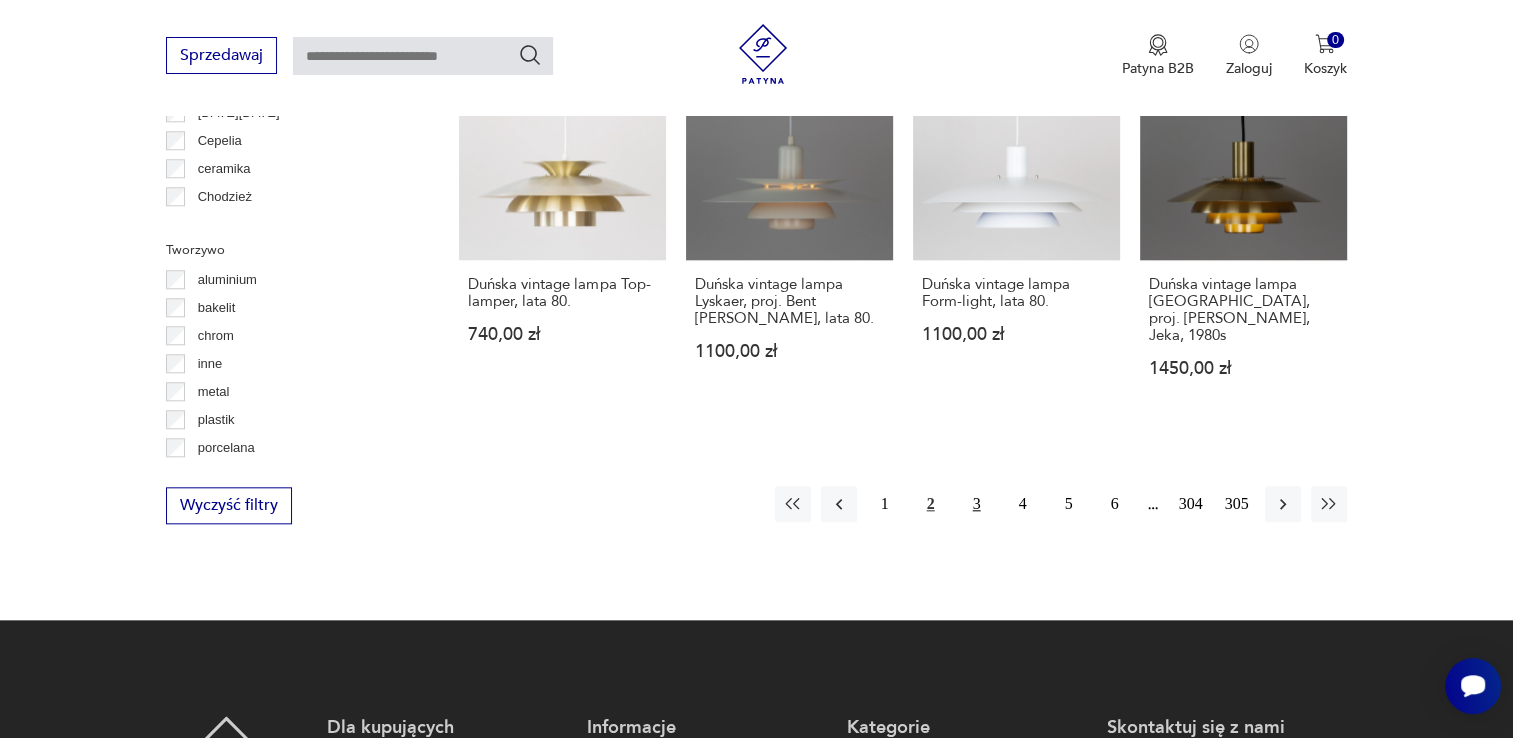 click on "3" at bounding box center [977, 504] 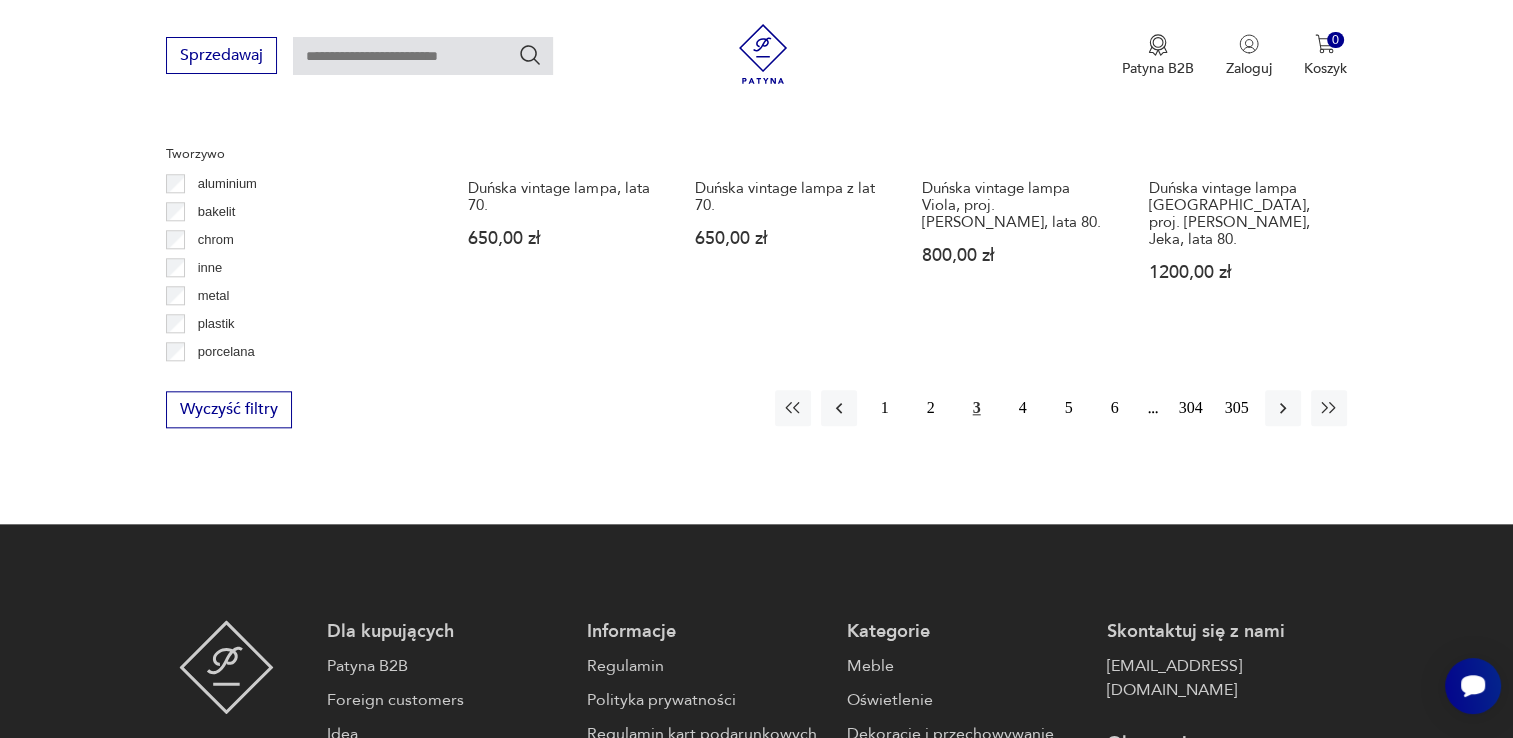 scroll, scrollTop: 2070, scrollLeft: 0, axis: vertical 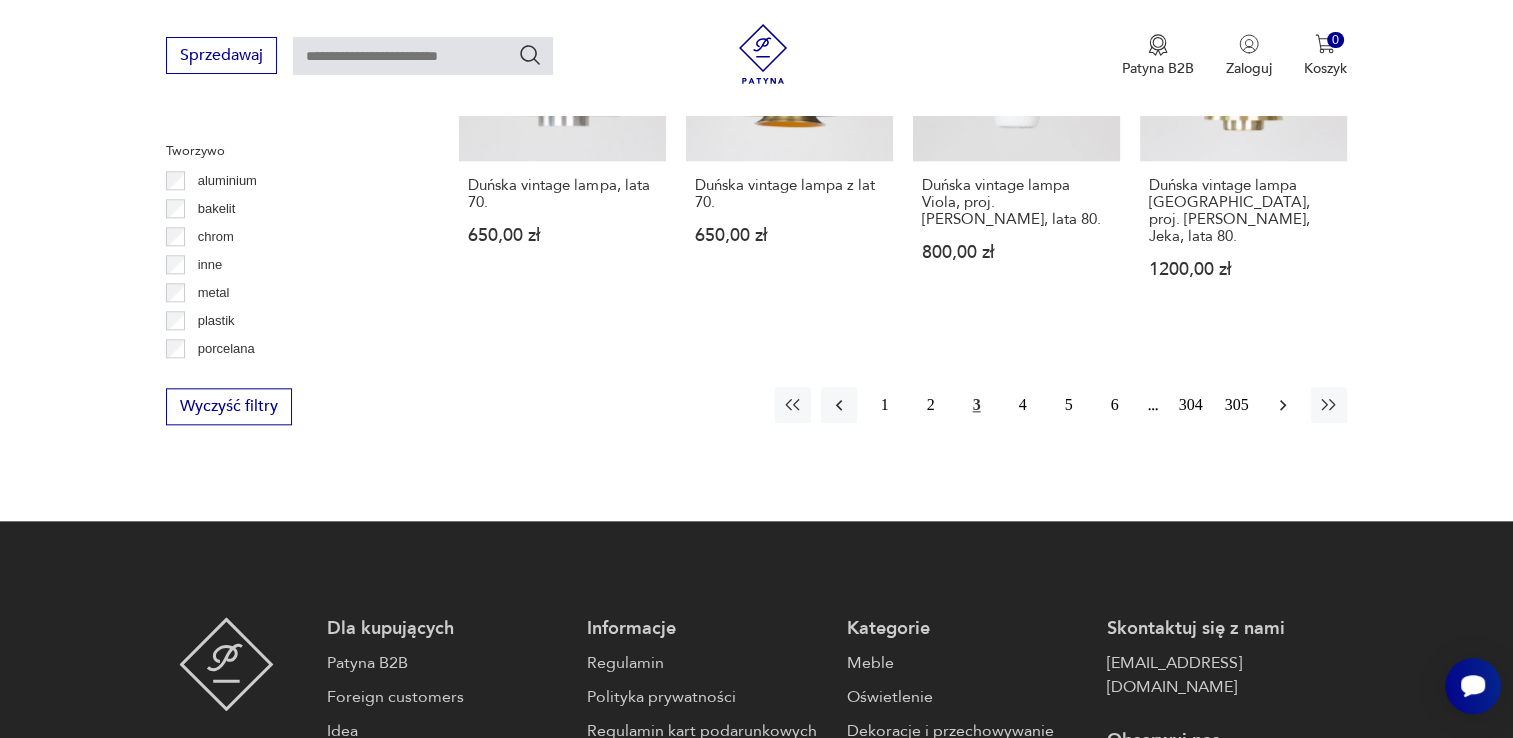 click 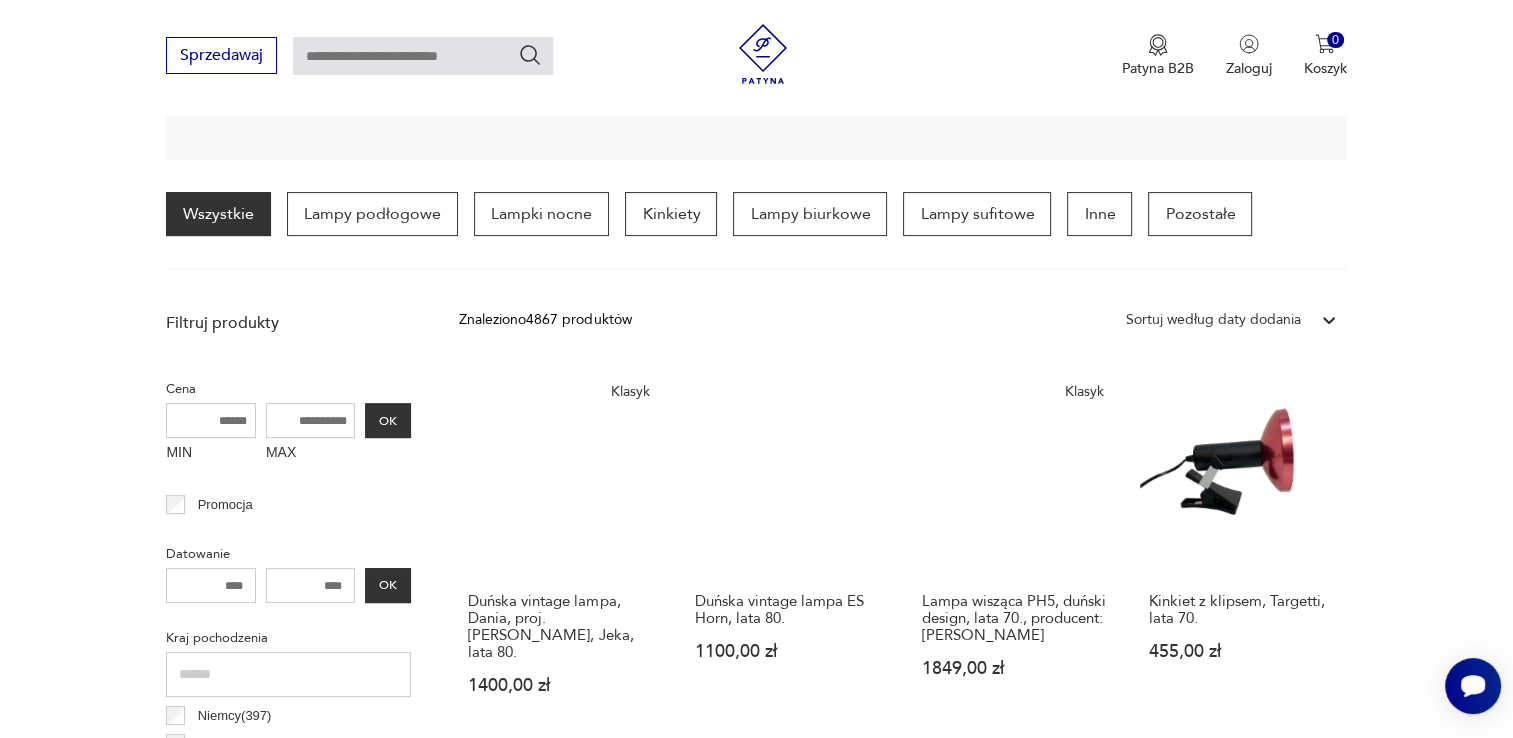 scroll, scrollTop: 0, scrollLeft: 0, axis: both 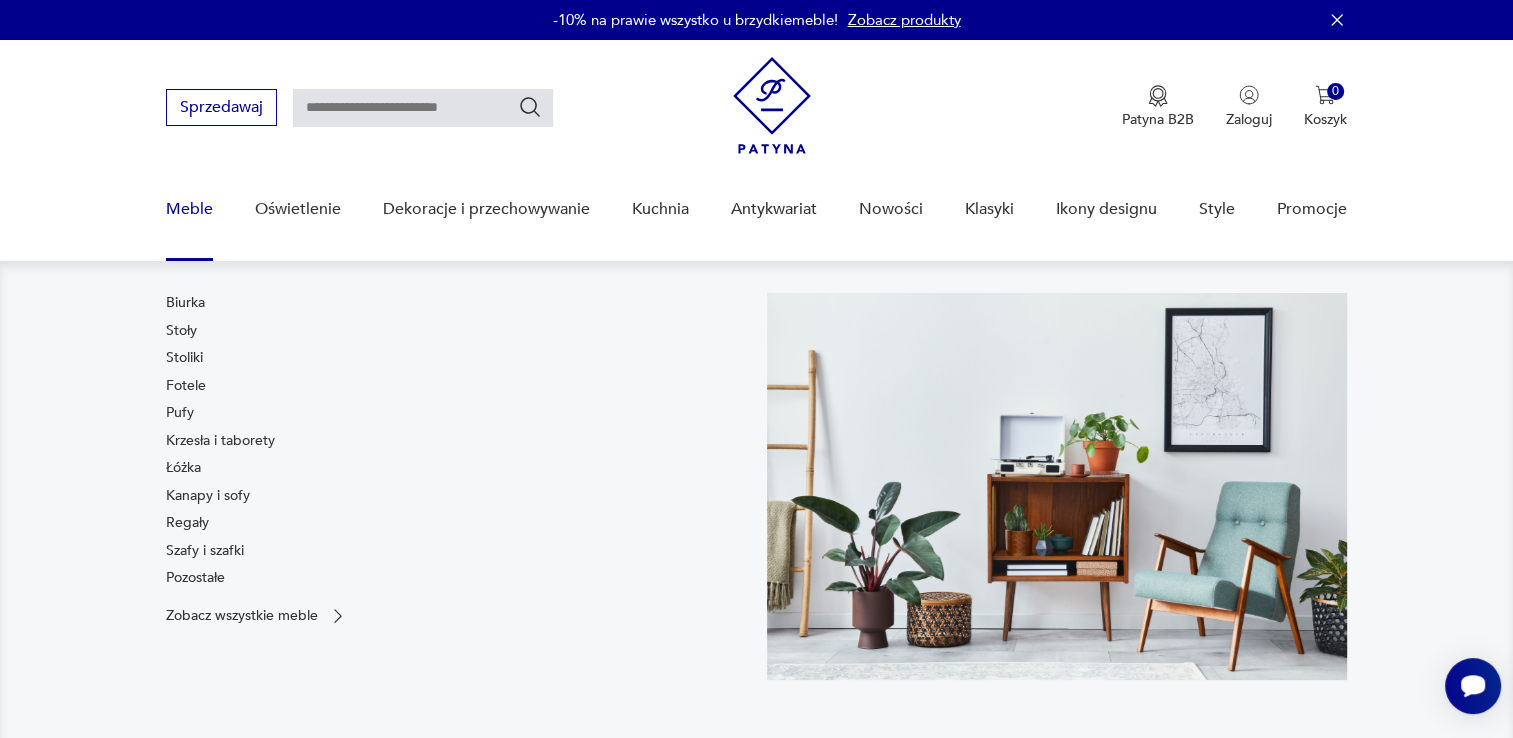 click on "Meble" at bounding box center [189, 209] 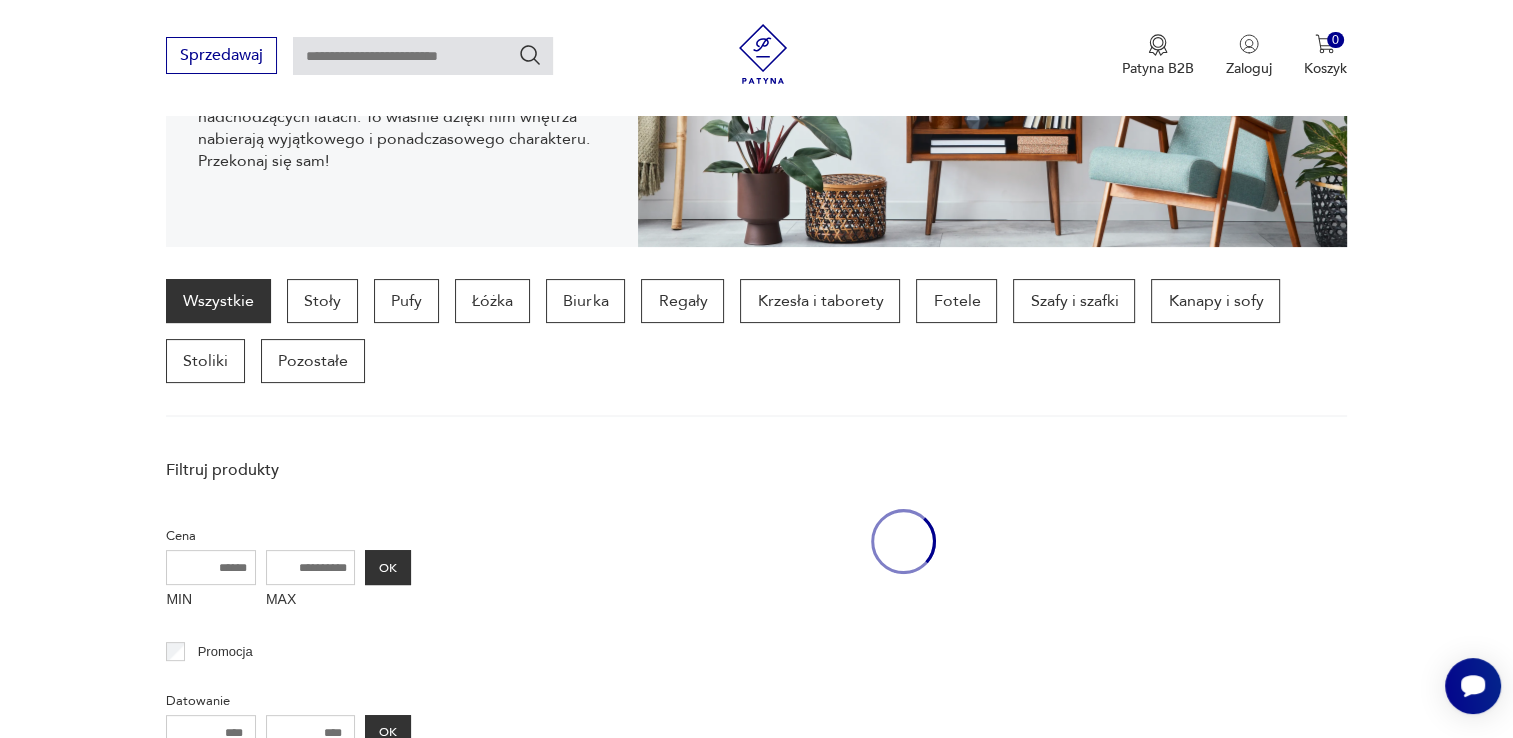 scroll, scrollTop: 471, scrollLeft: 0, axis: vertical 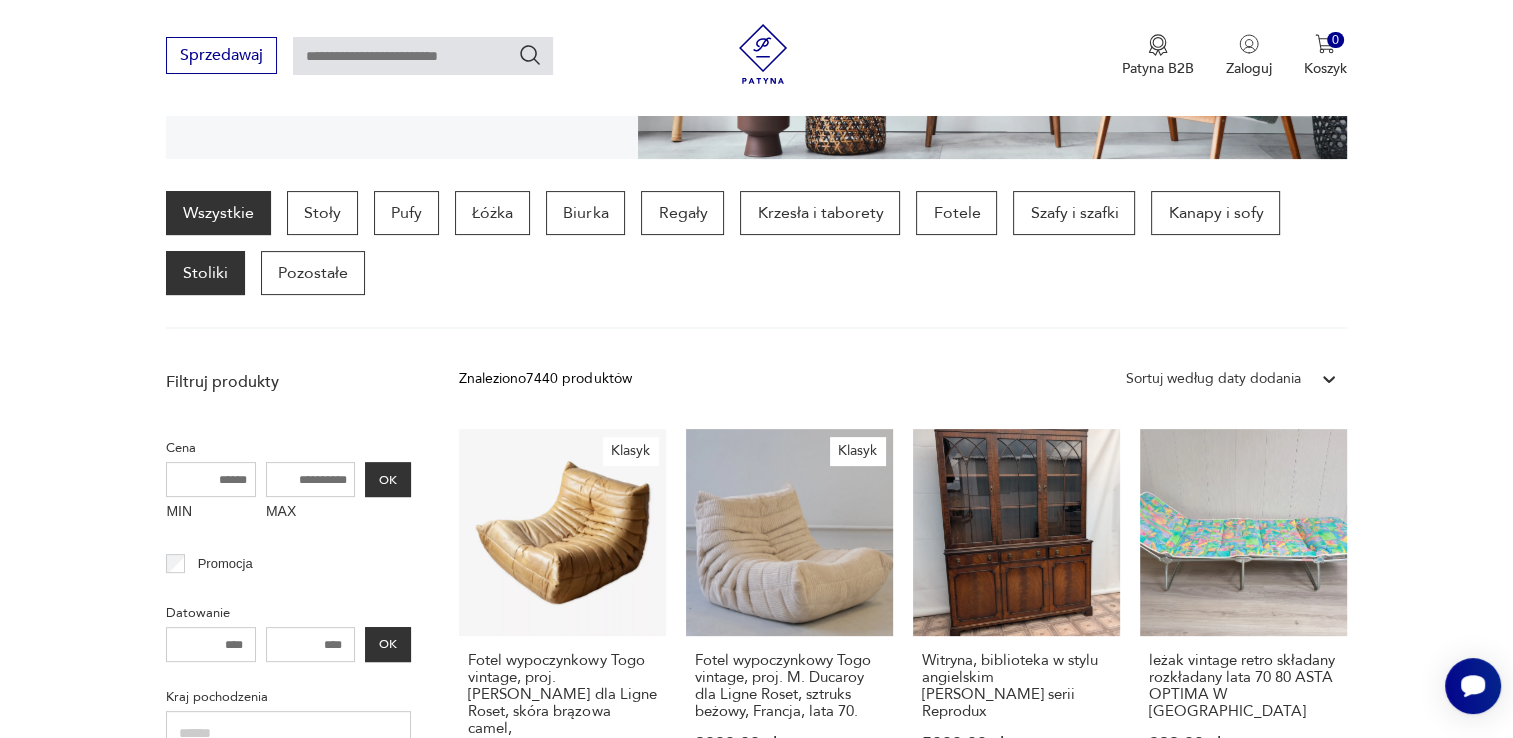 click on "Stoliki" at bounding box center [205, 273] 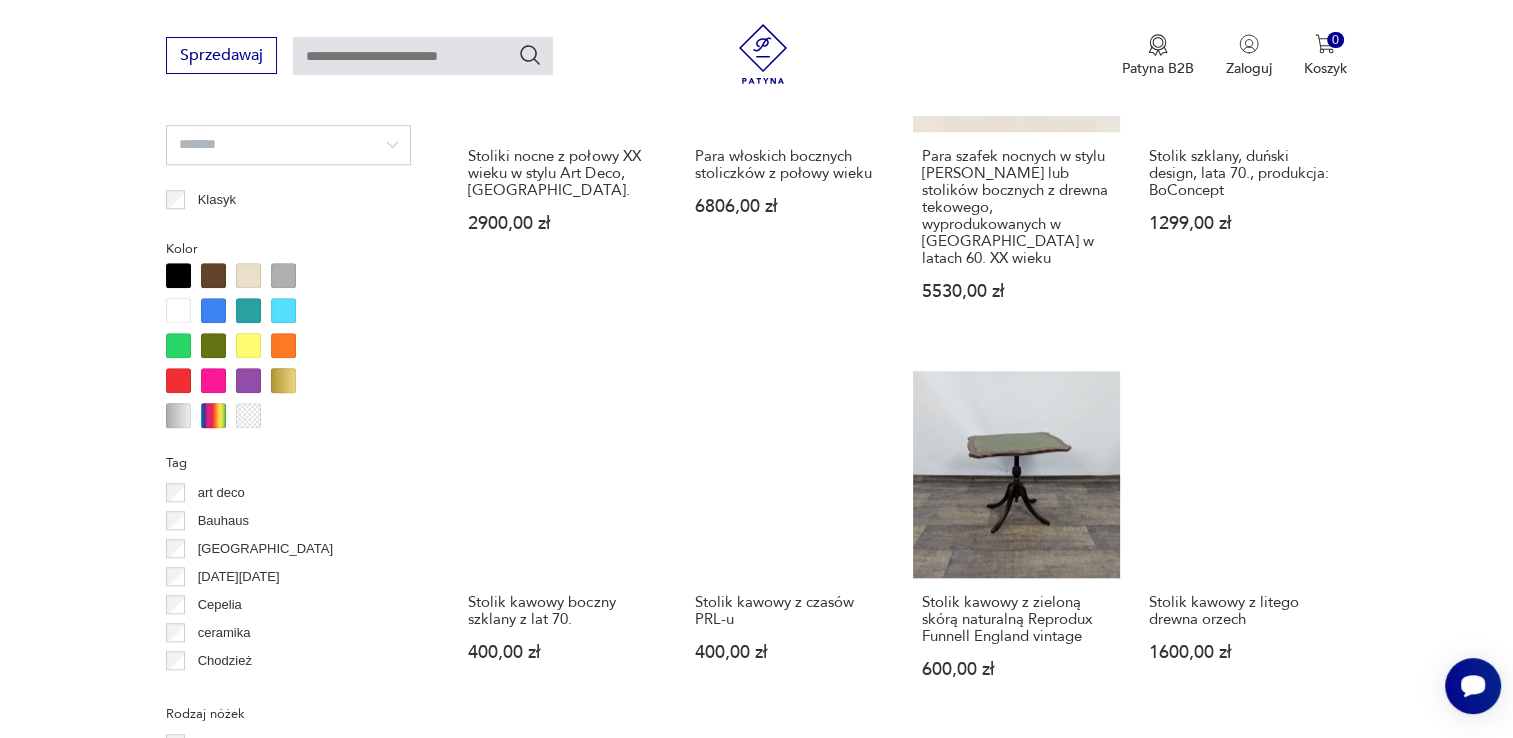 scroll, scrollTop: 2130, scrollLeft: 0, axis: vertical 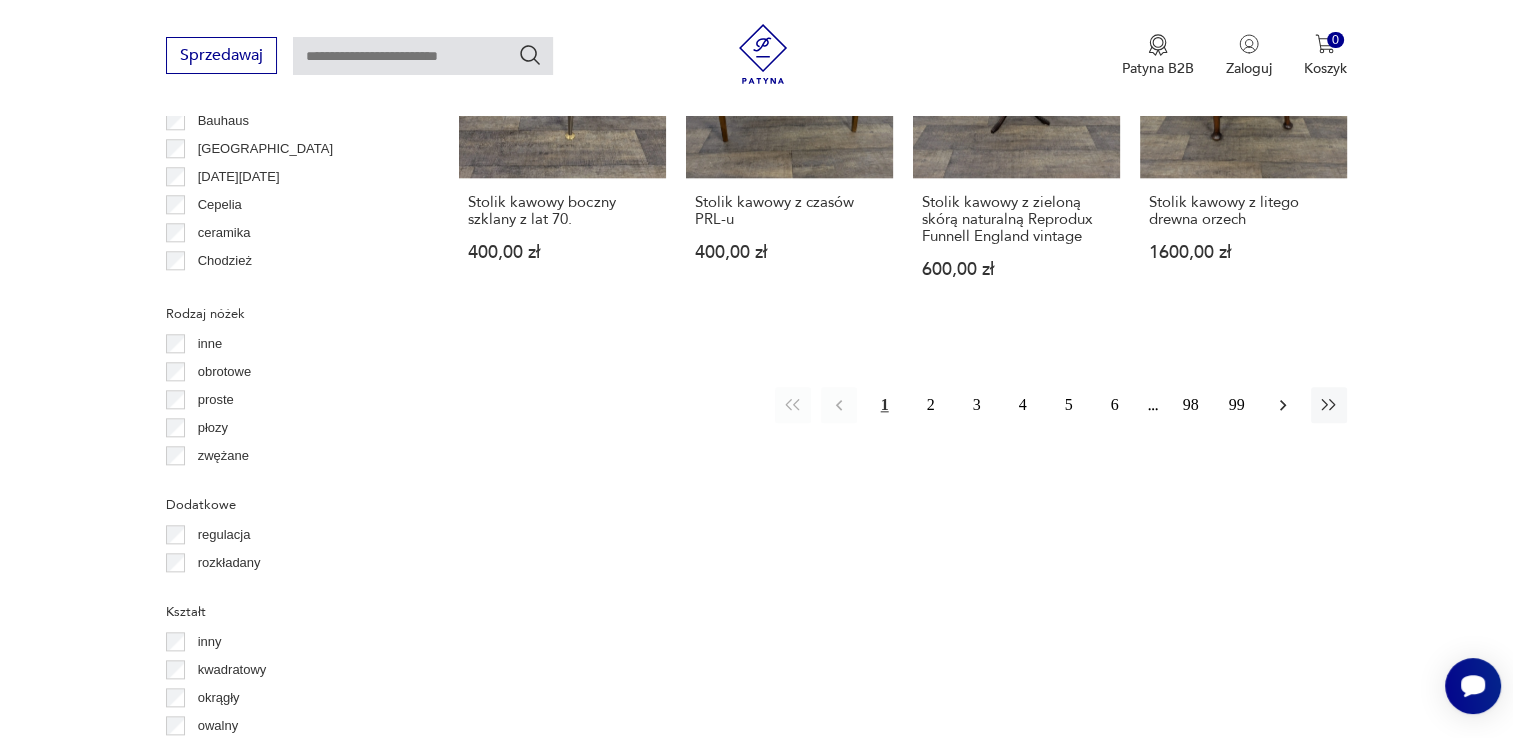 click 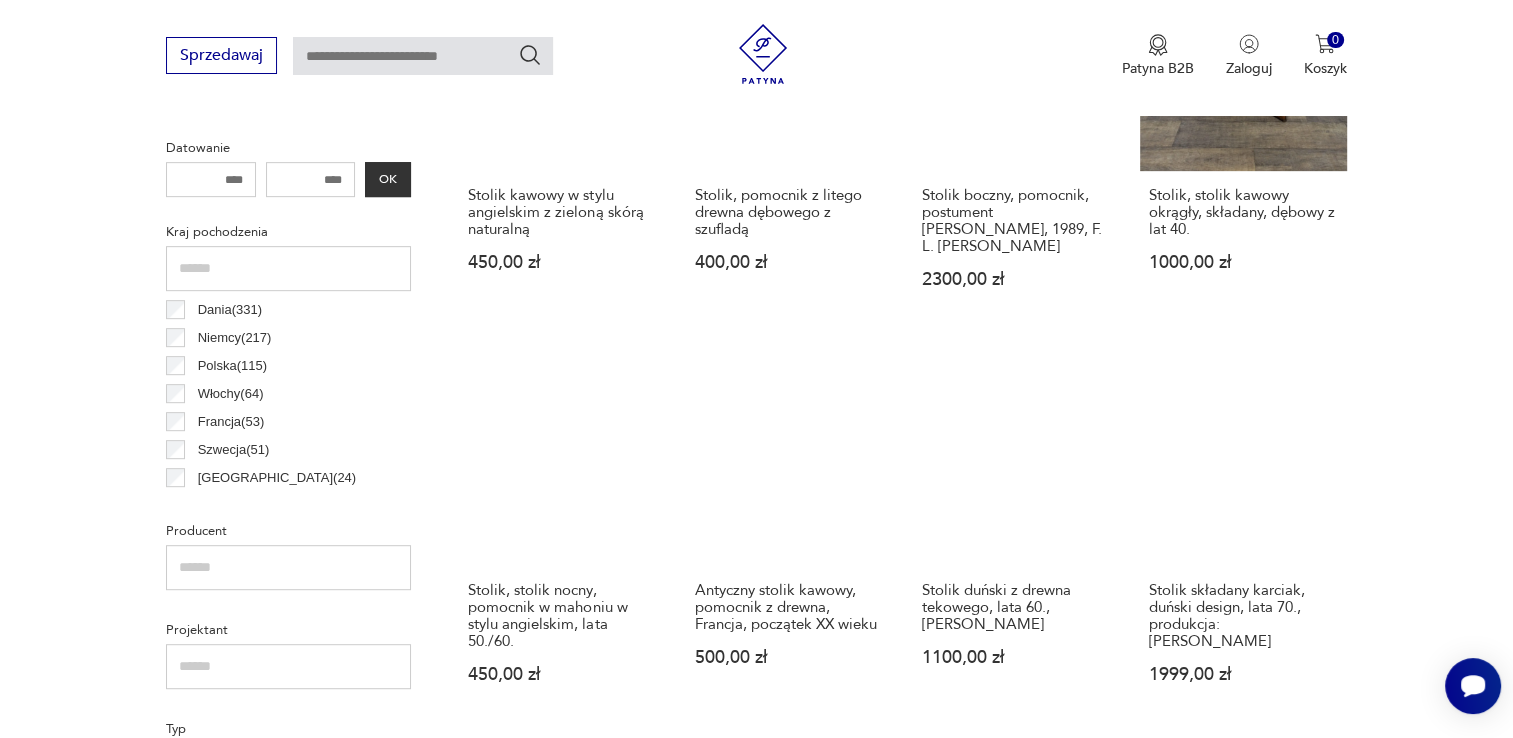 scroll, scrollTop: 830, scrollLeft: 0, axis: vertical 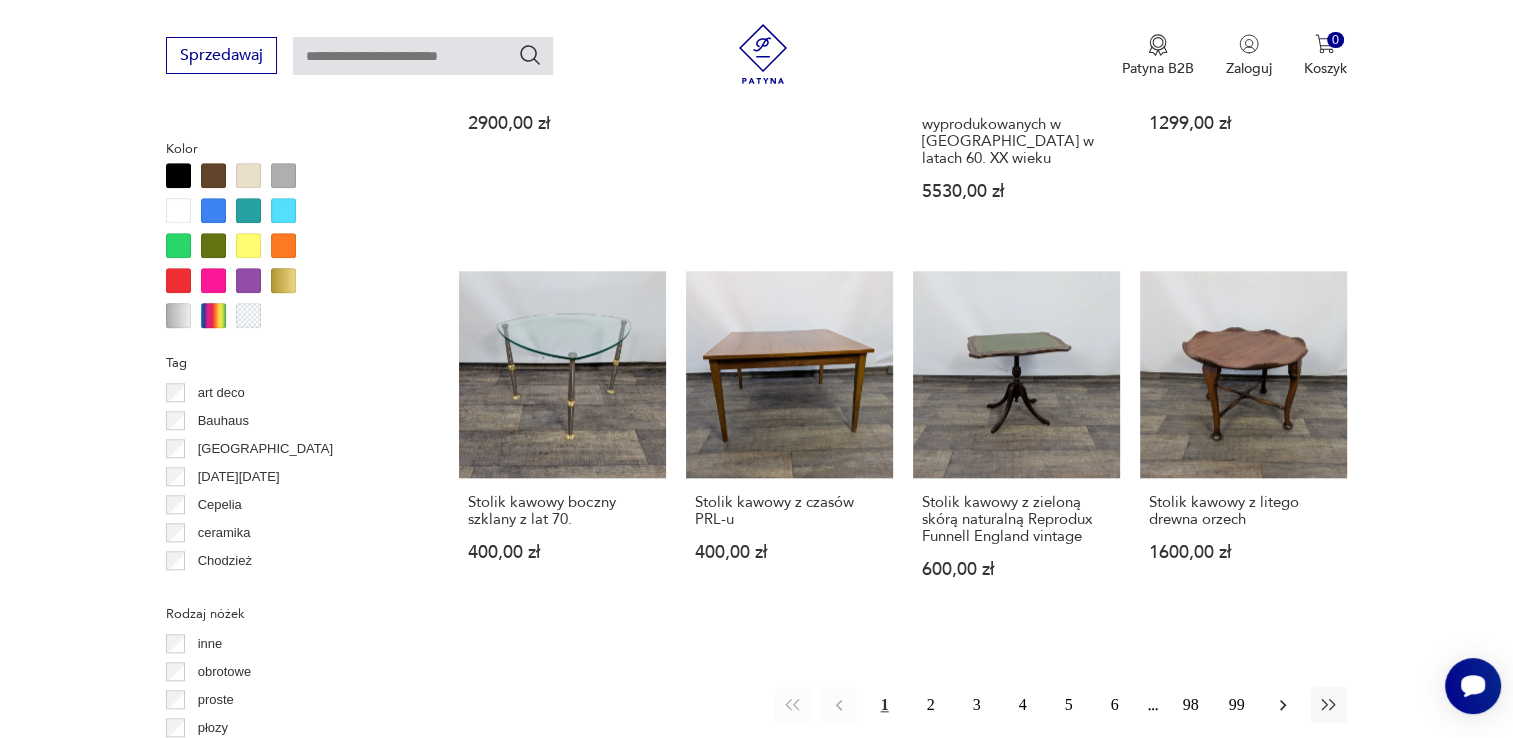click 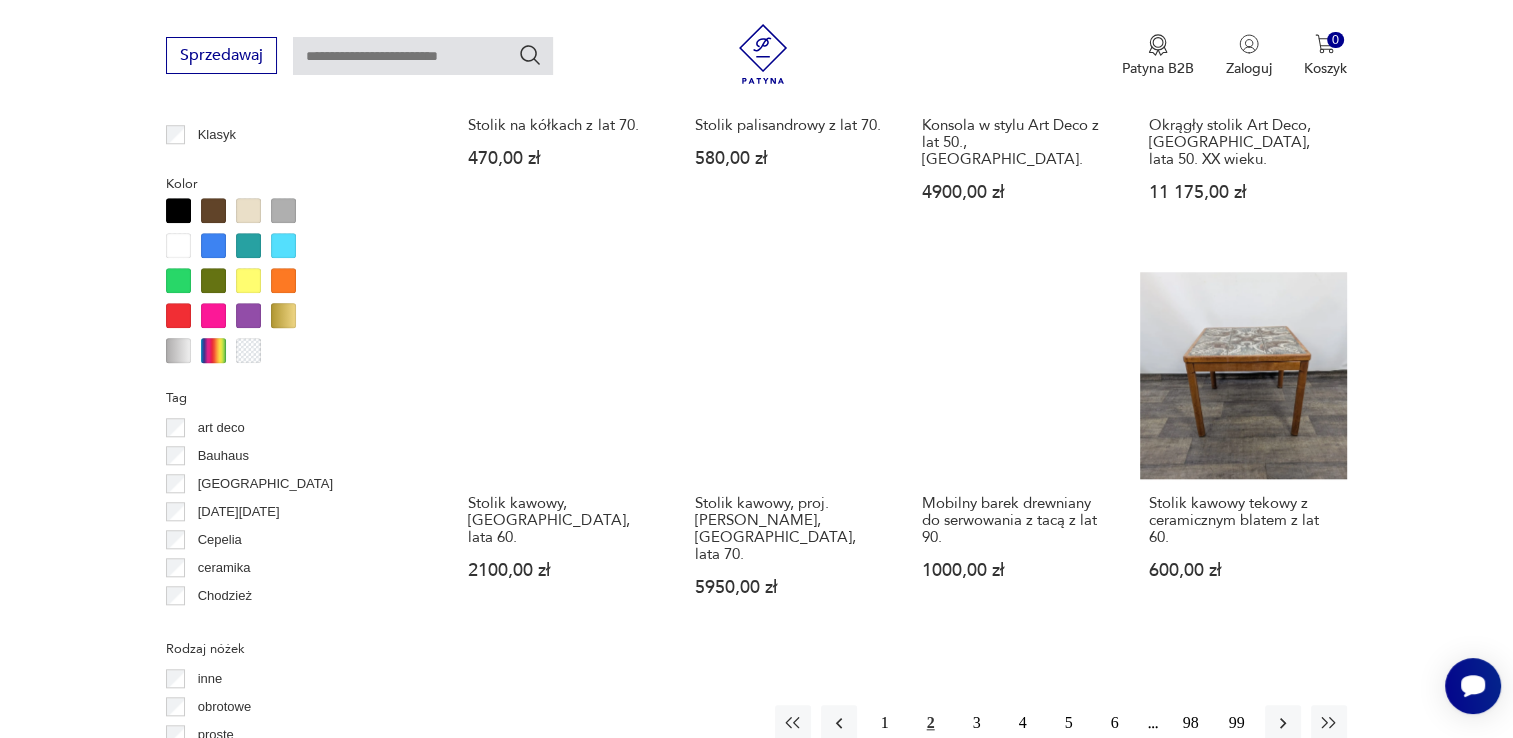 scroll, scrollTop: 1830, scrollLeft: 0, axis: vertical 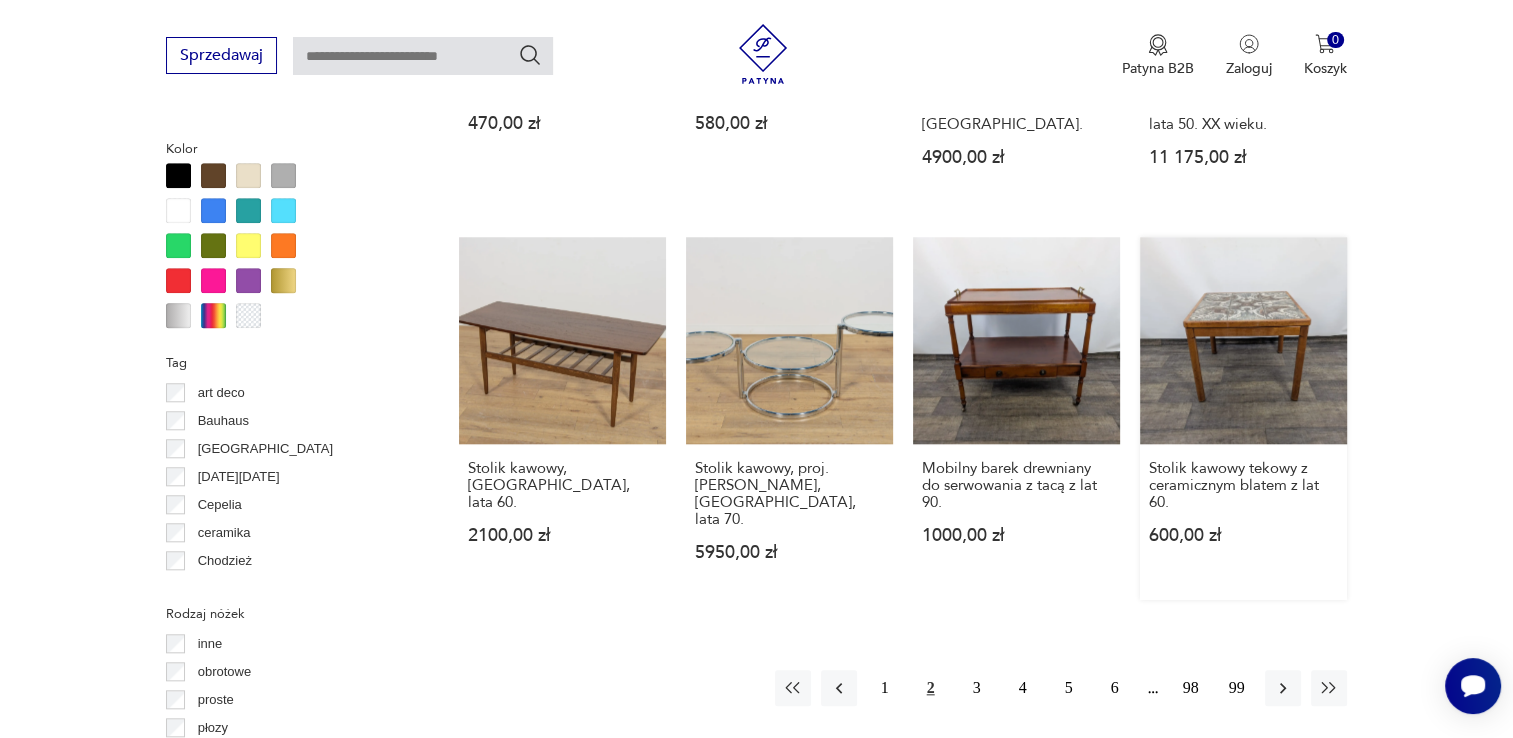click on "Stolik kawowy tekowy z ceramicznym blatem z lat 60. 600,00 zł" at bounding box center (1243, 418) 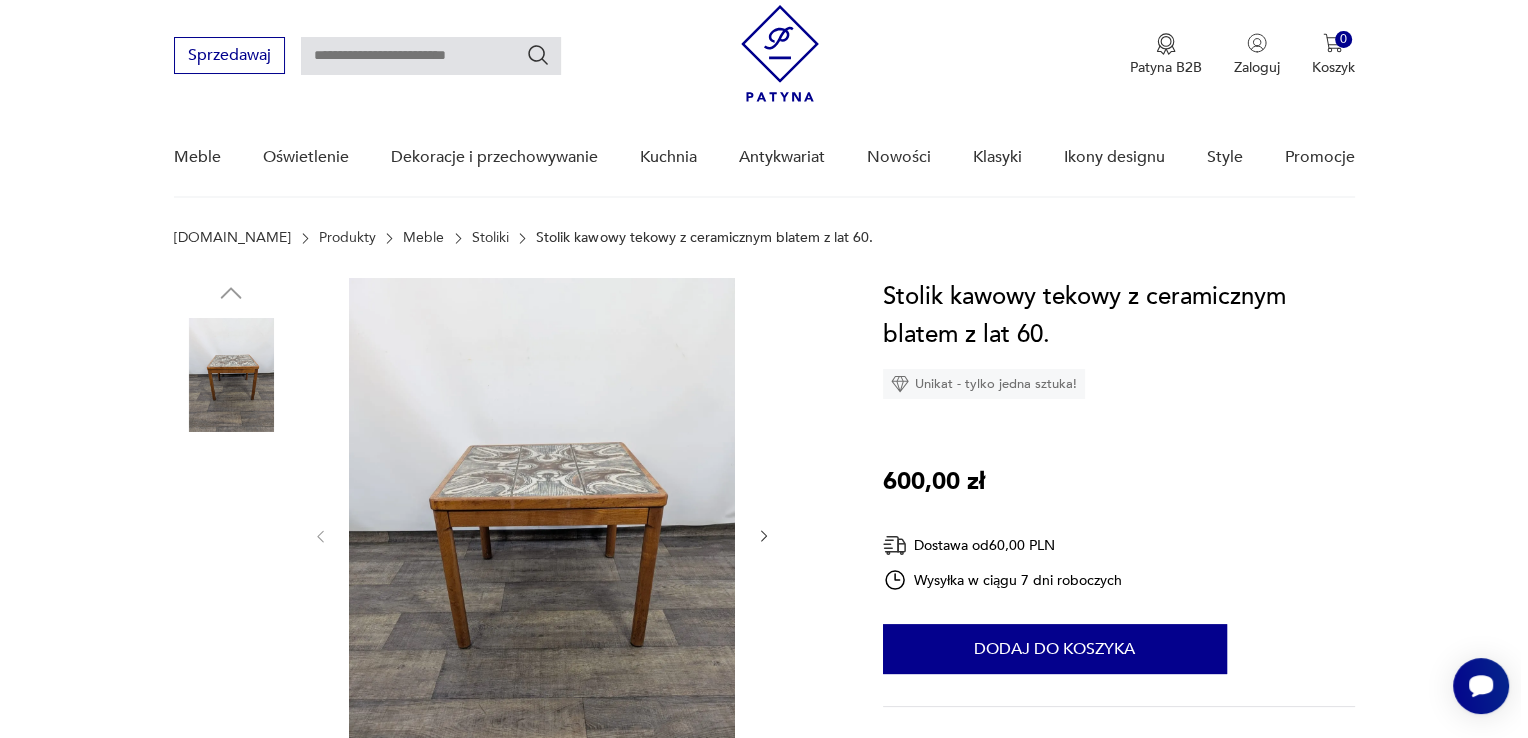 scroll, scrollTop: 0, scrollLeft: 0, axis: both 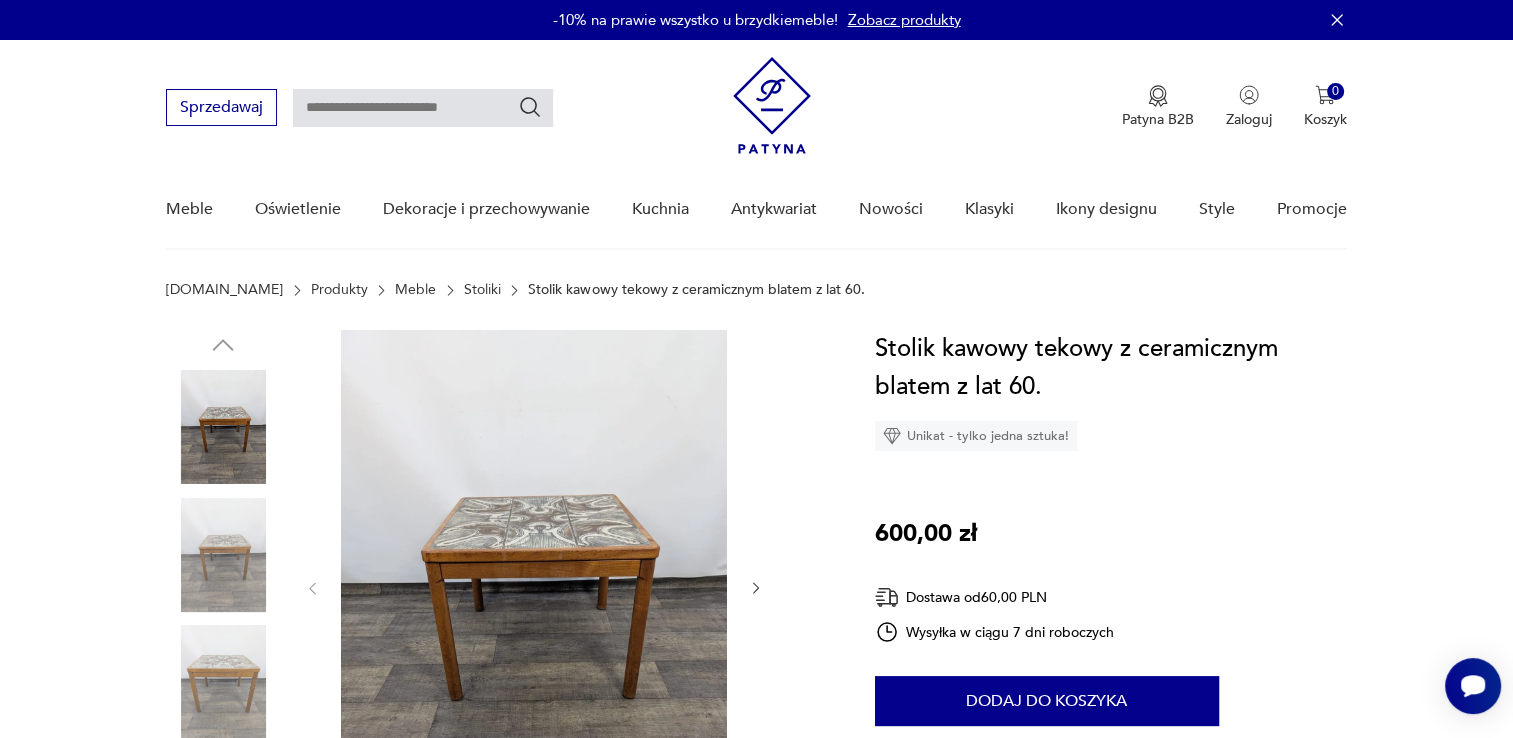 click at bounding box center [534, 586] 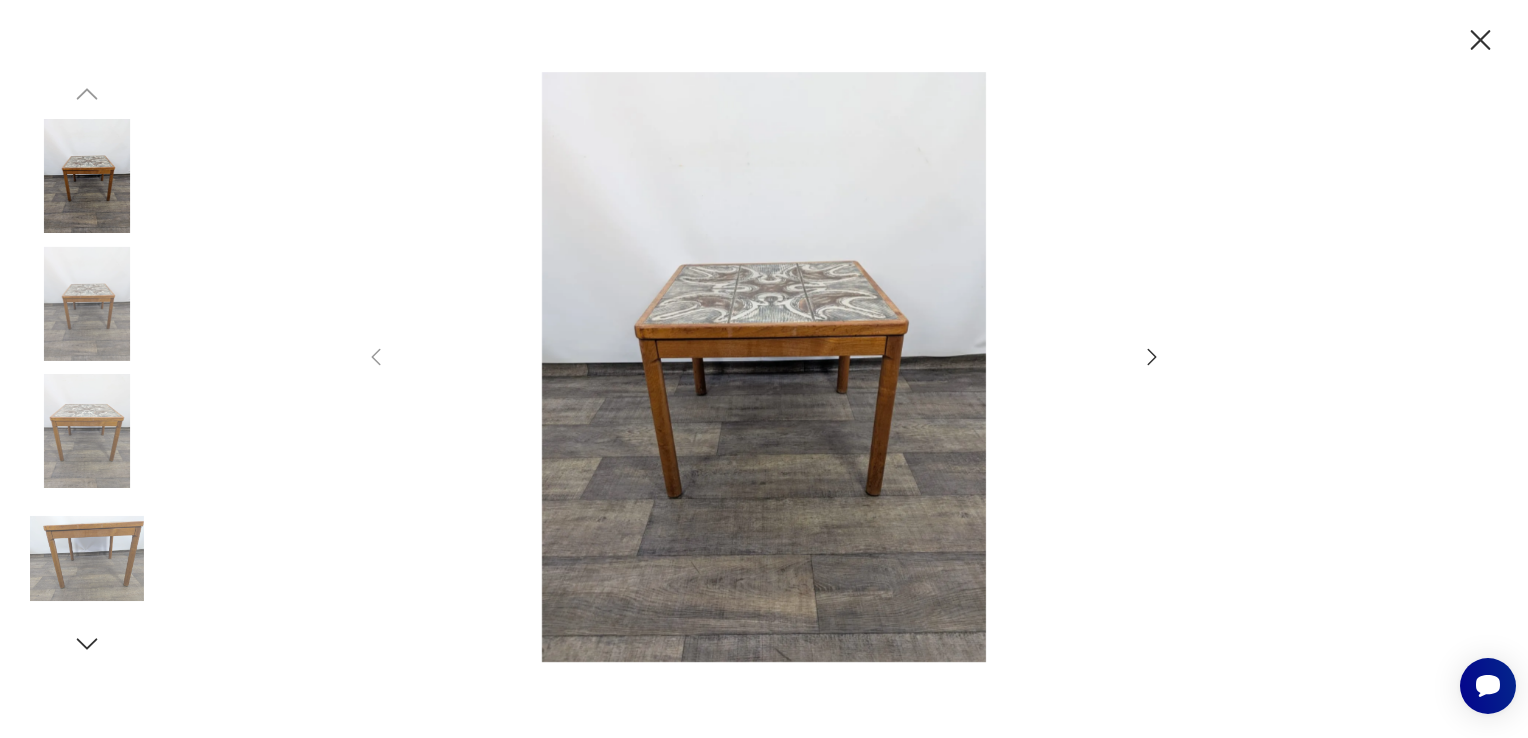 click at bounding box center (764, 367) 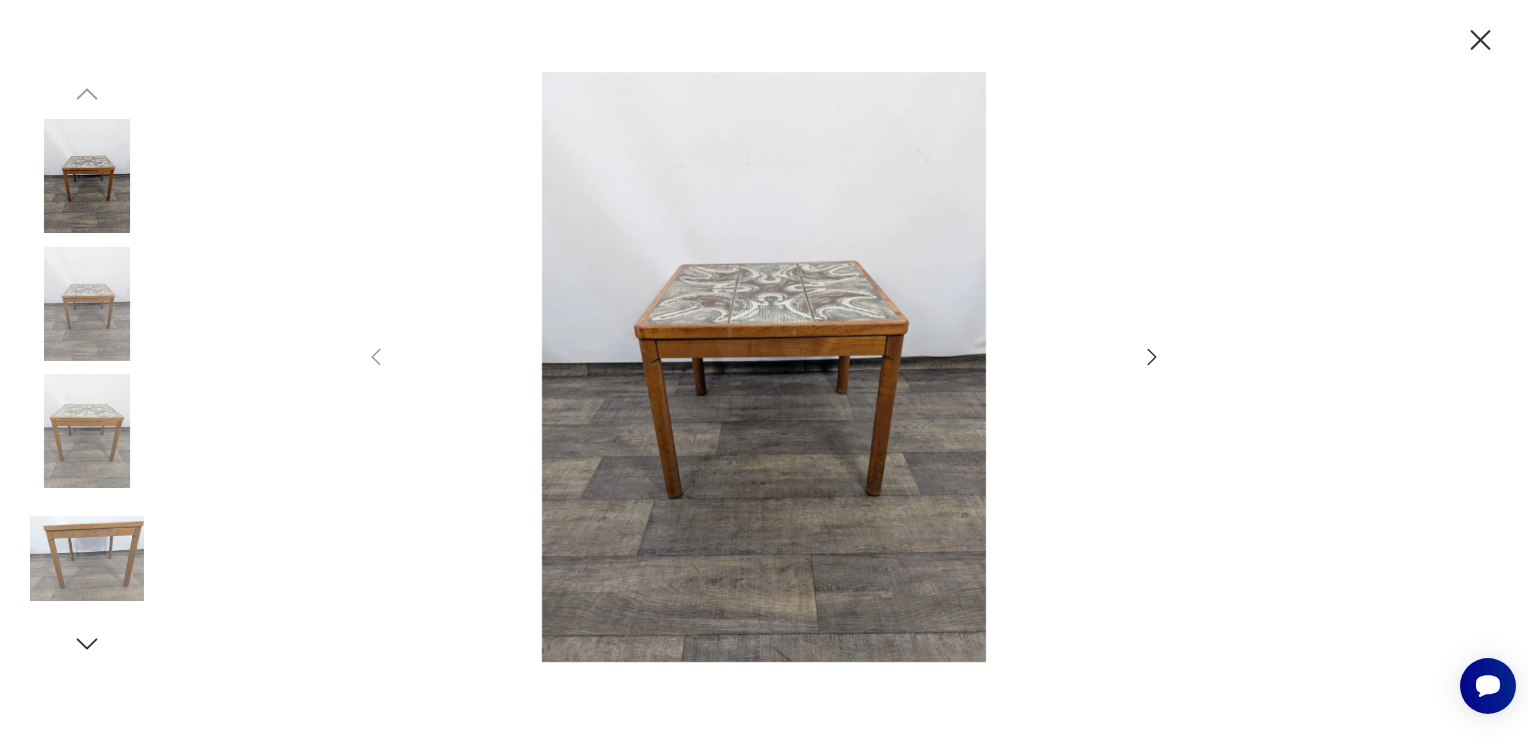 click at bounding box center [87, 431] 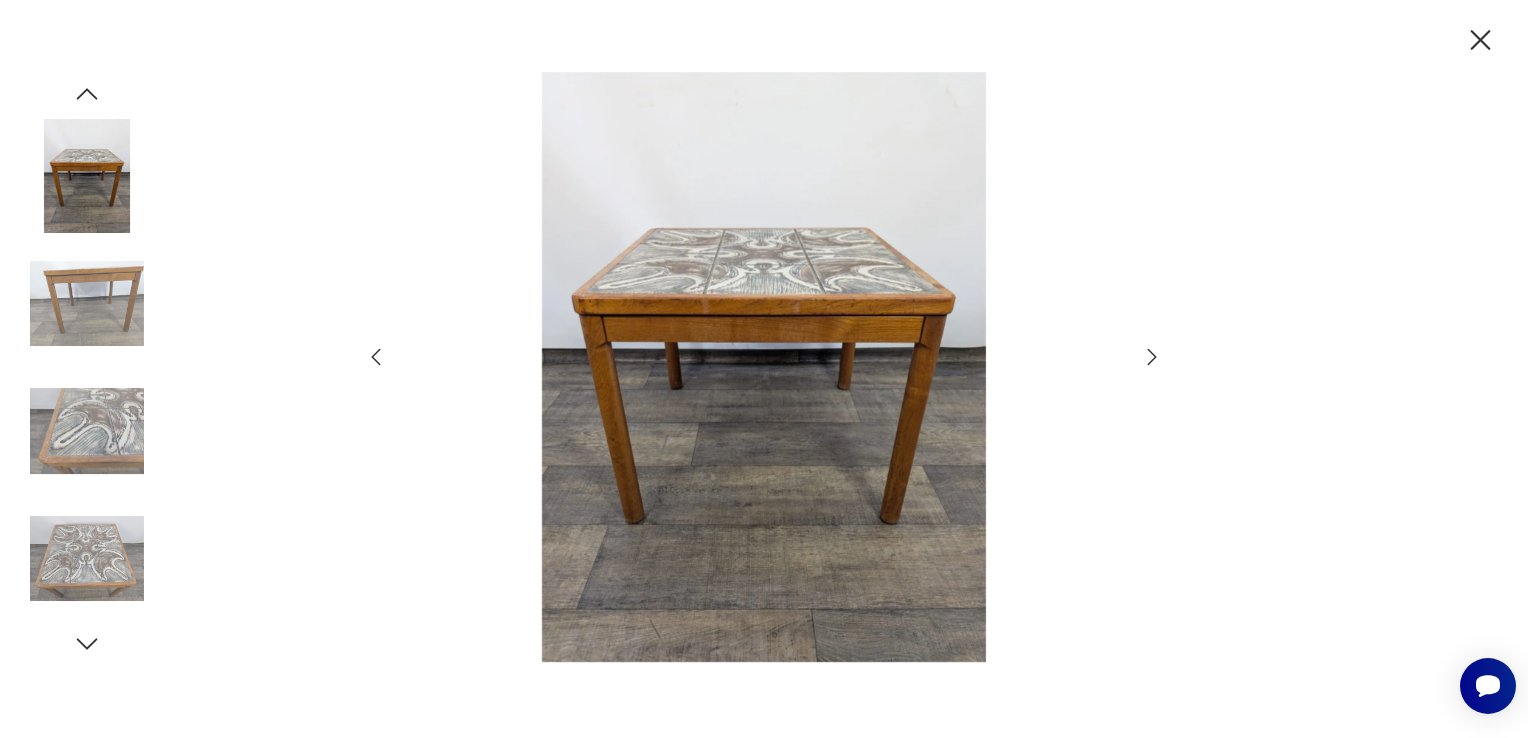 click at bounding box center [87, 559] 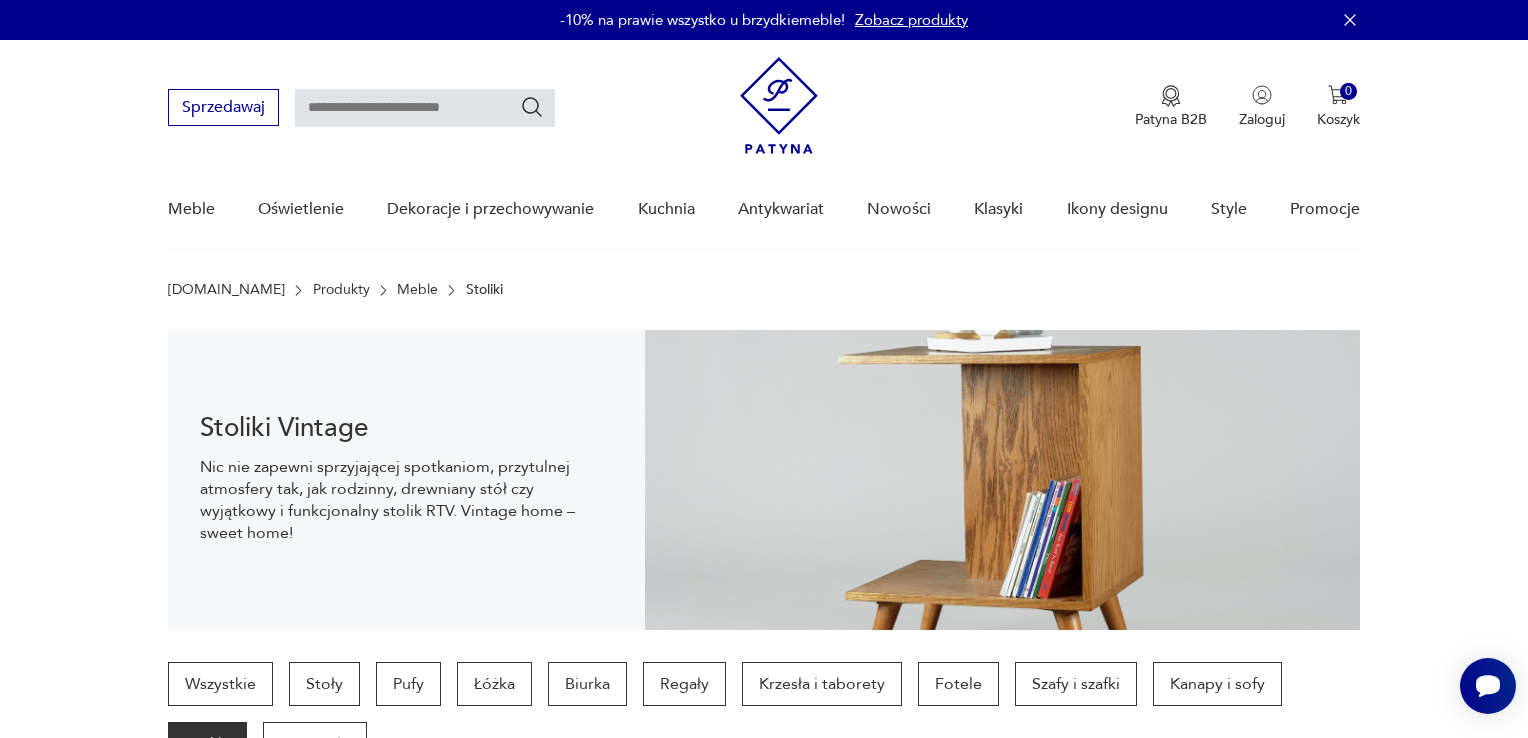 scroll, scrollTop: 2015, scrollLeft: 0, axis: vertical 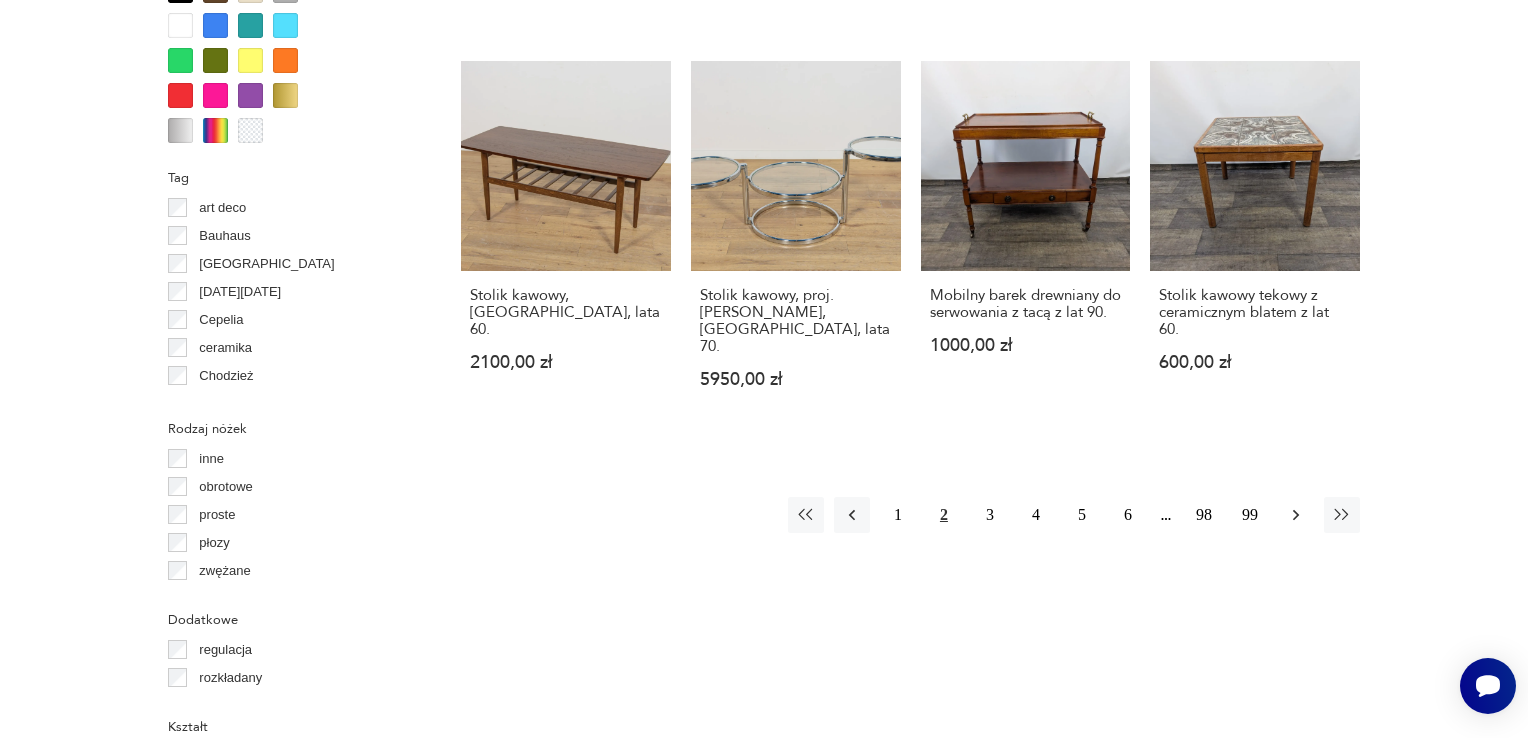 click 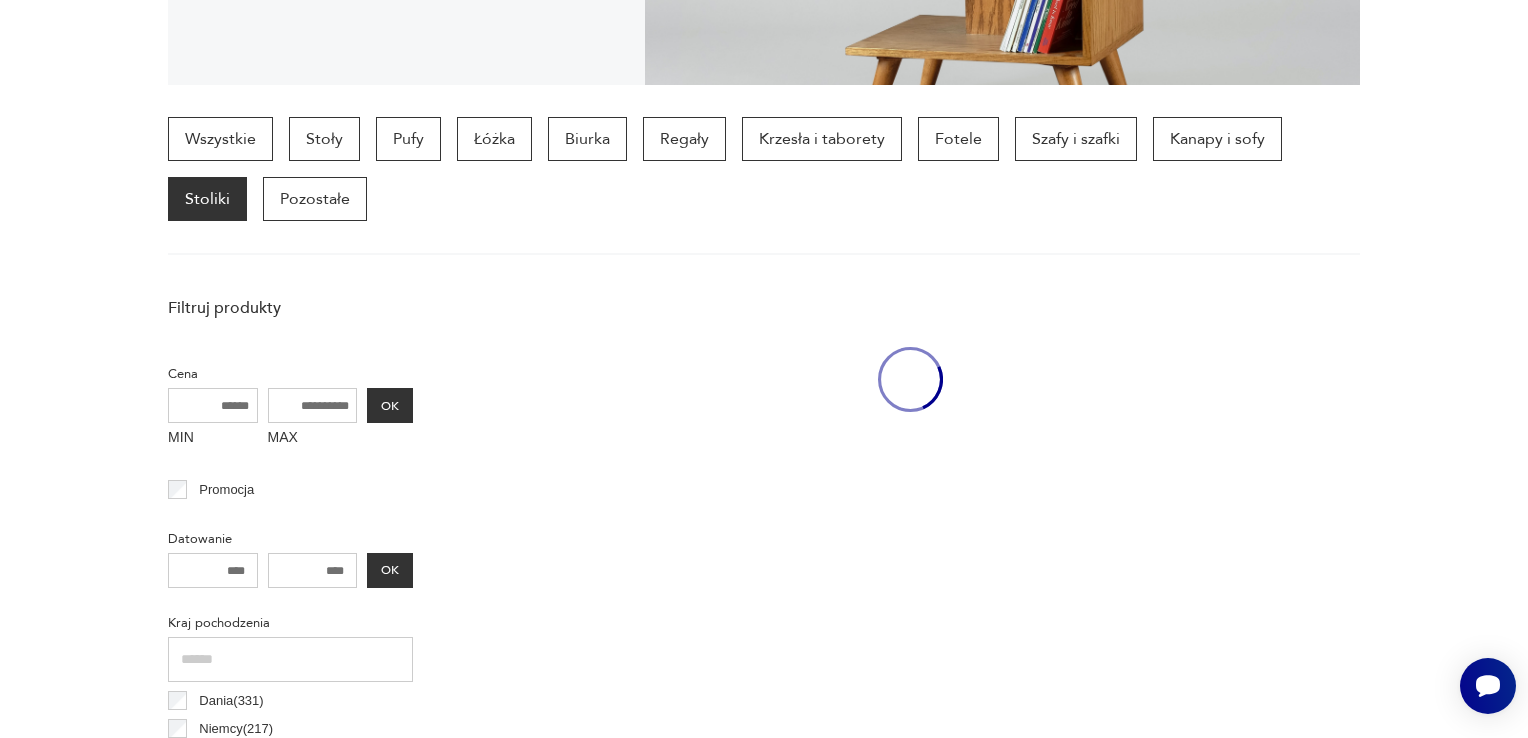 scroll, scrollTop: 530, scrollLeft: 0, axis: vertical 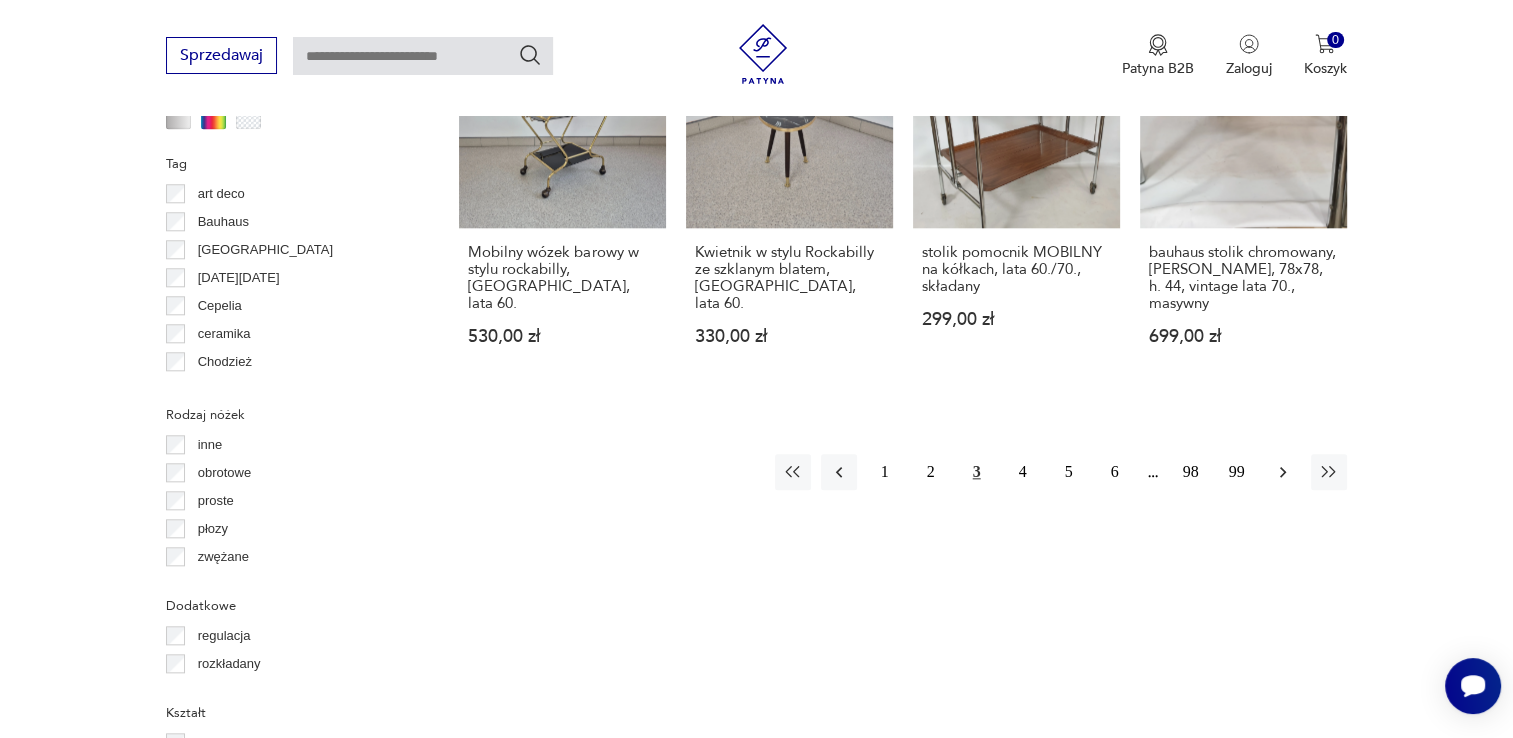 click 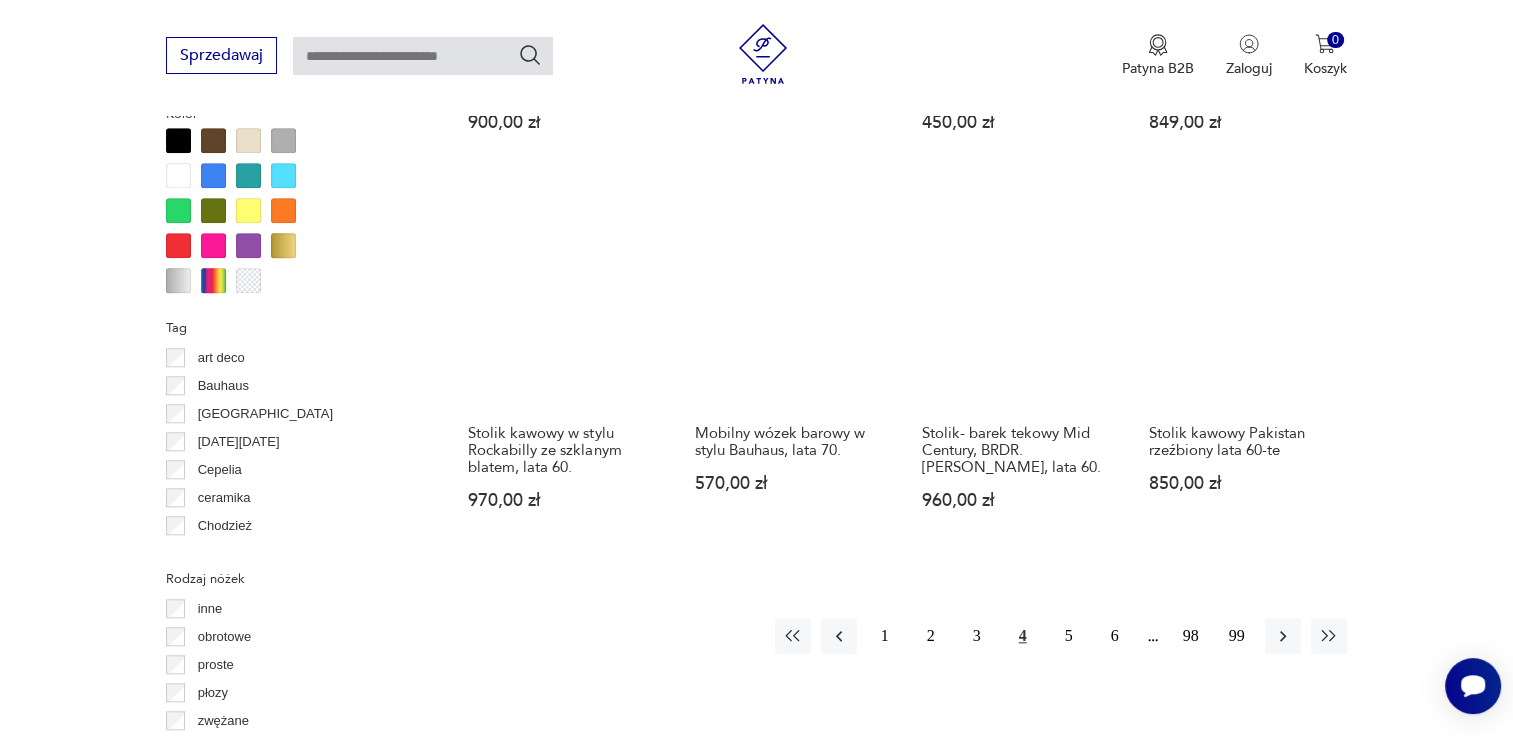 scroll, scrollTop: 2130, scrollLeft: 0, axis: vertical 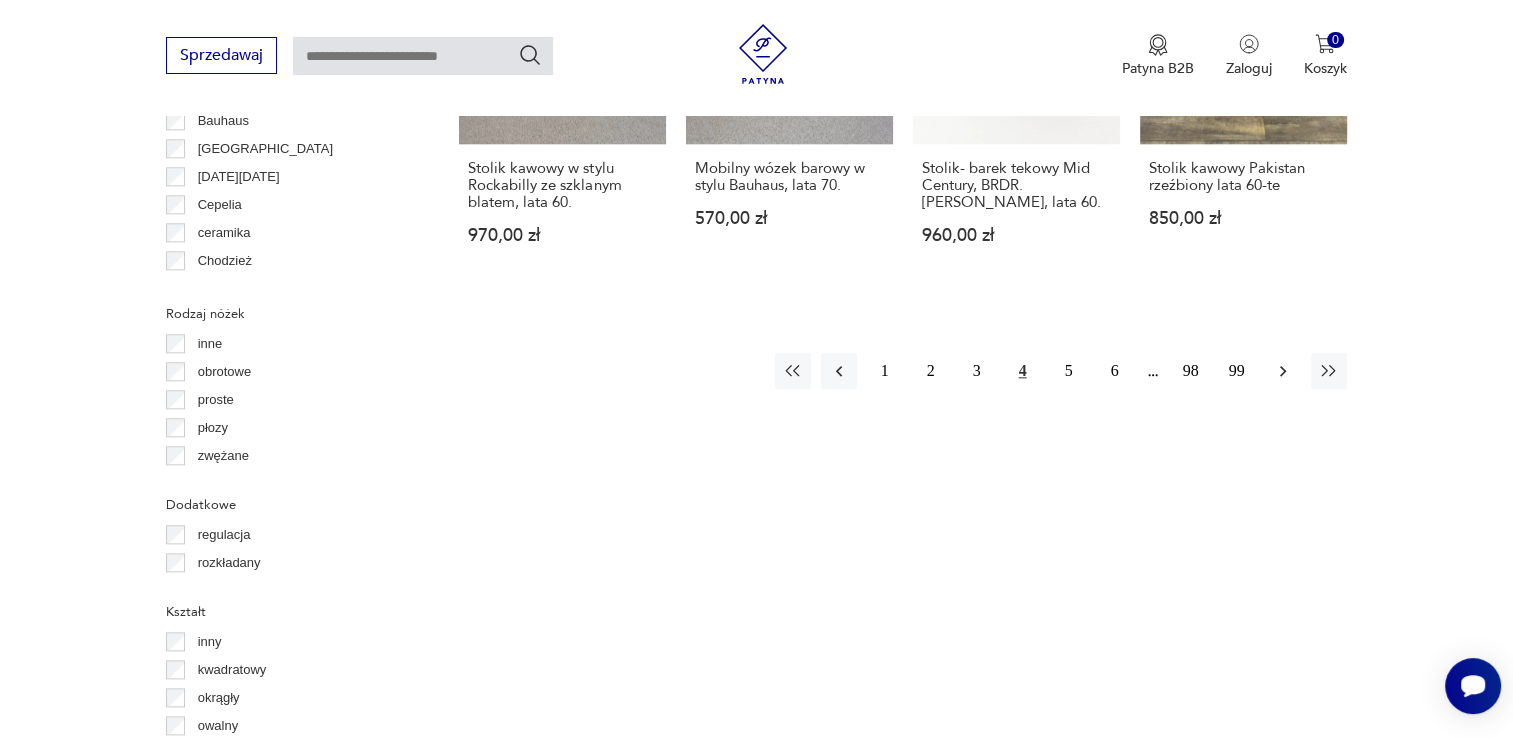 click 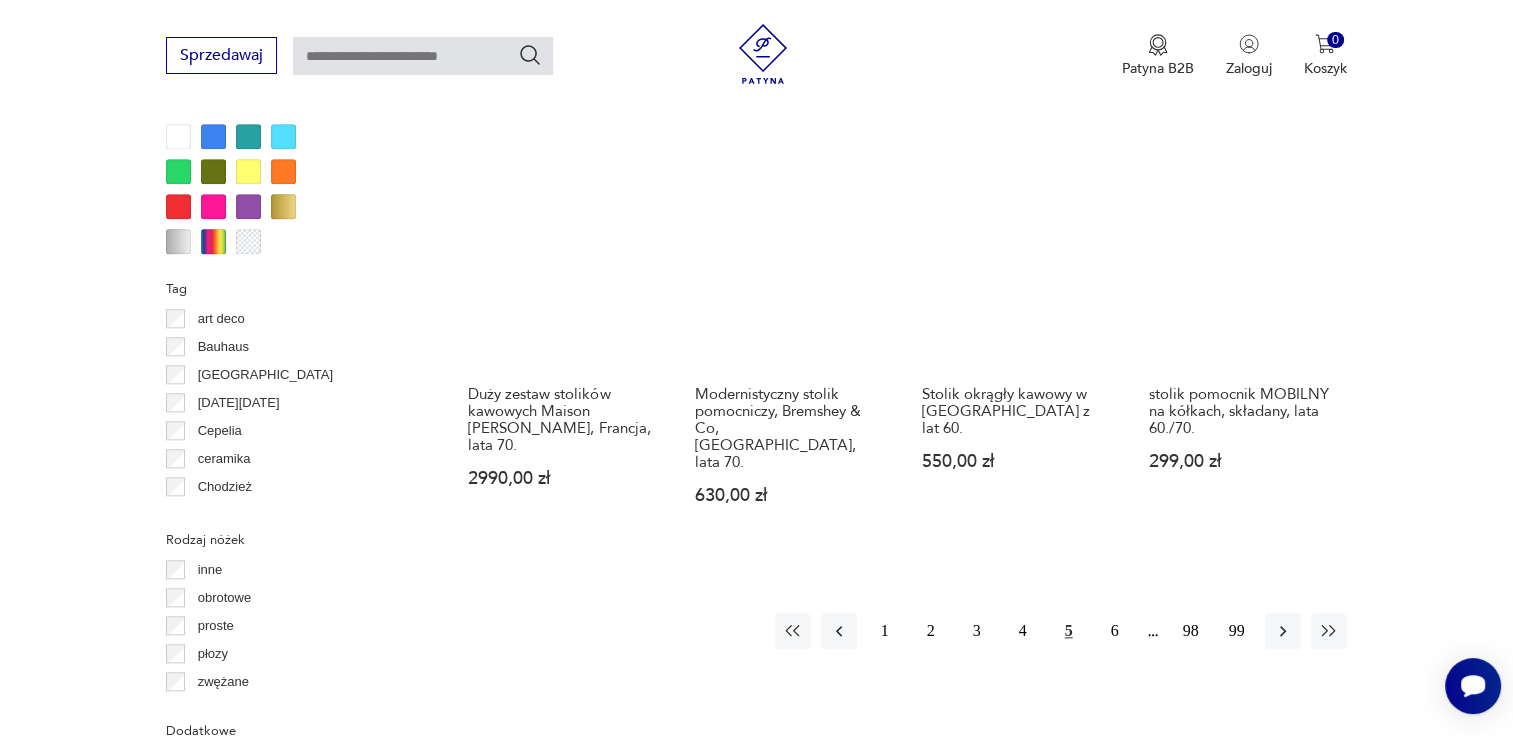 scroll, scrollTop: 1930, scrollLeft: 0, axis: vertical 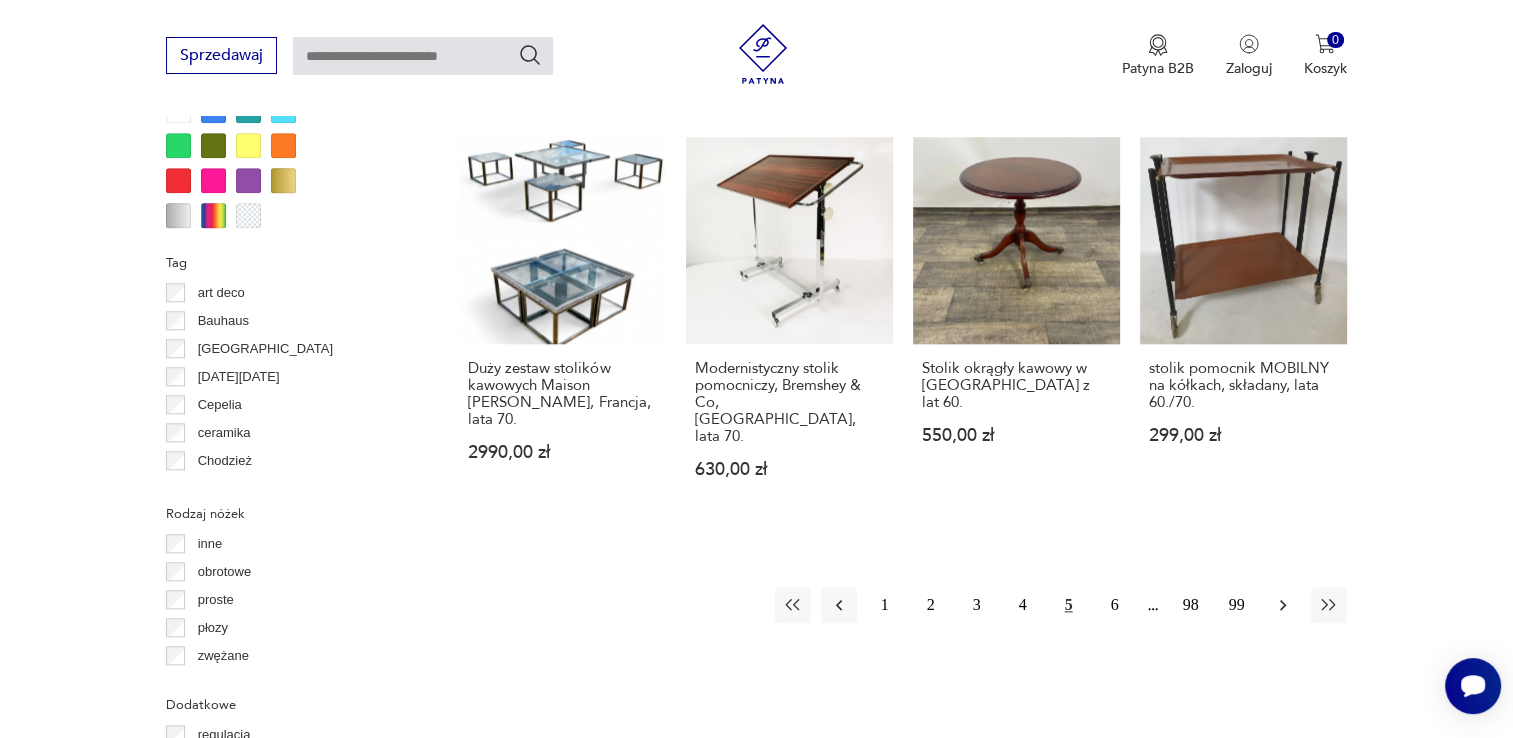 click at bounding box center (1283, 605) 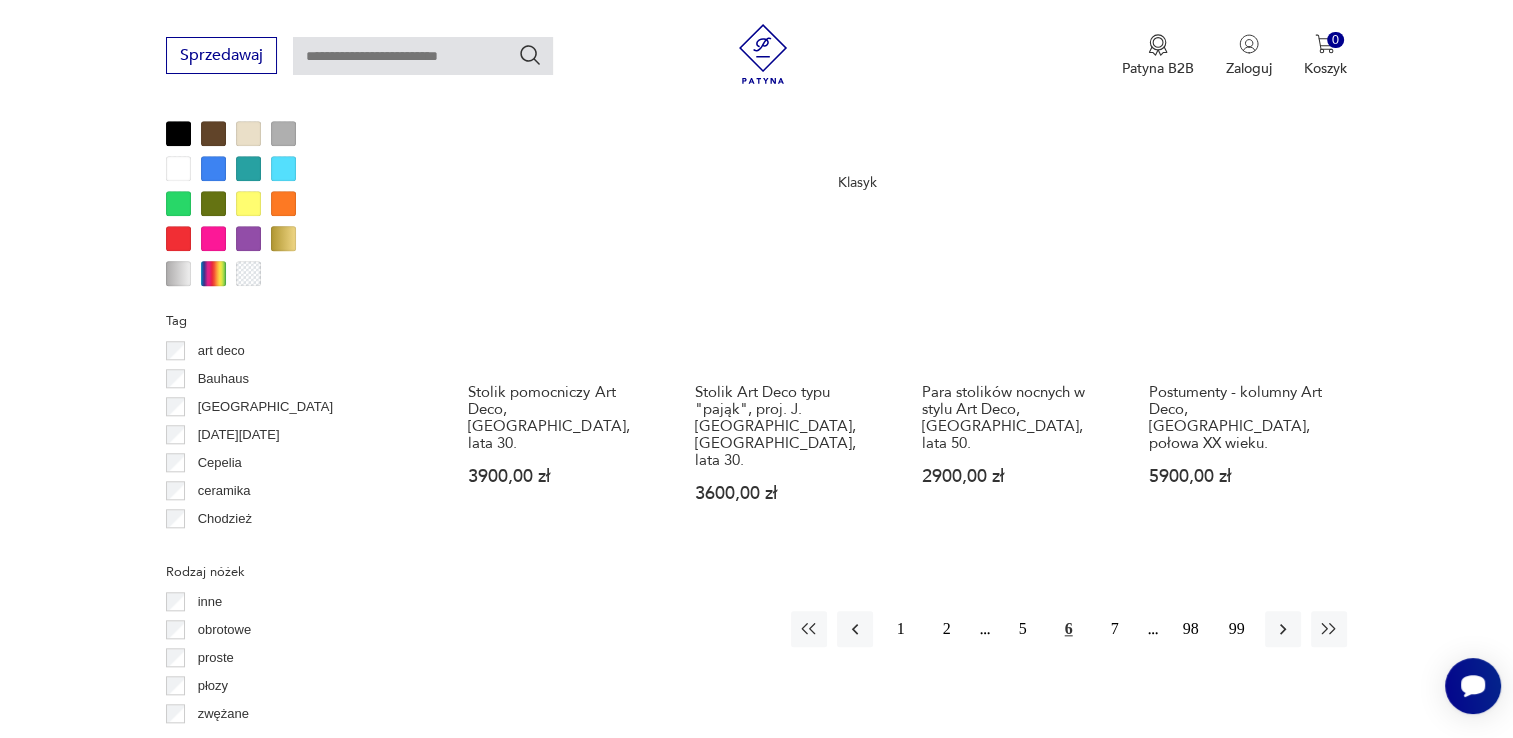 scroll, scrollTop: 2030, scrollLeft: 0, axis: vertical 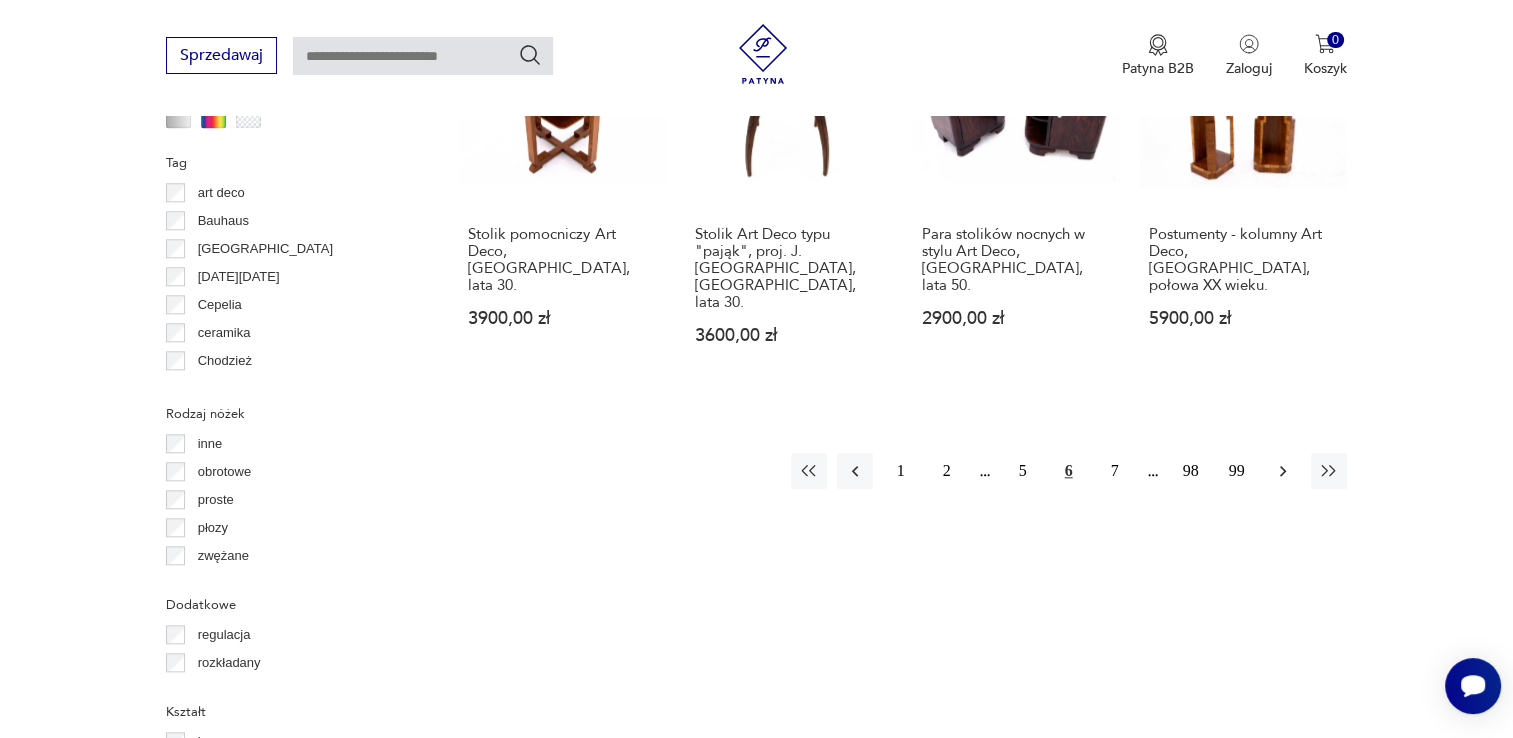 click at bounding box center [1283, 471] 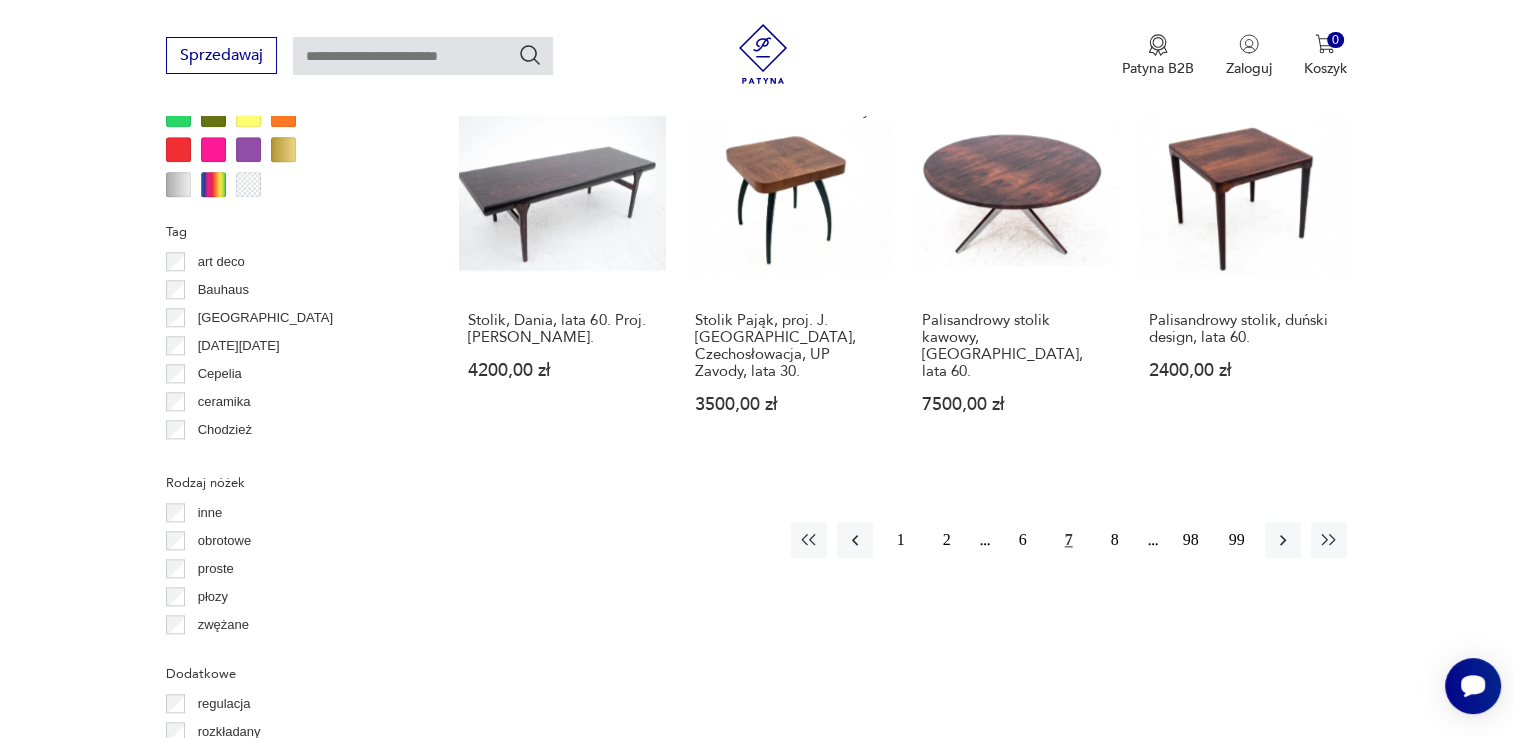 scroll, scrollTop: 2130, scrollLeft: 0, axis: vertical 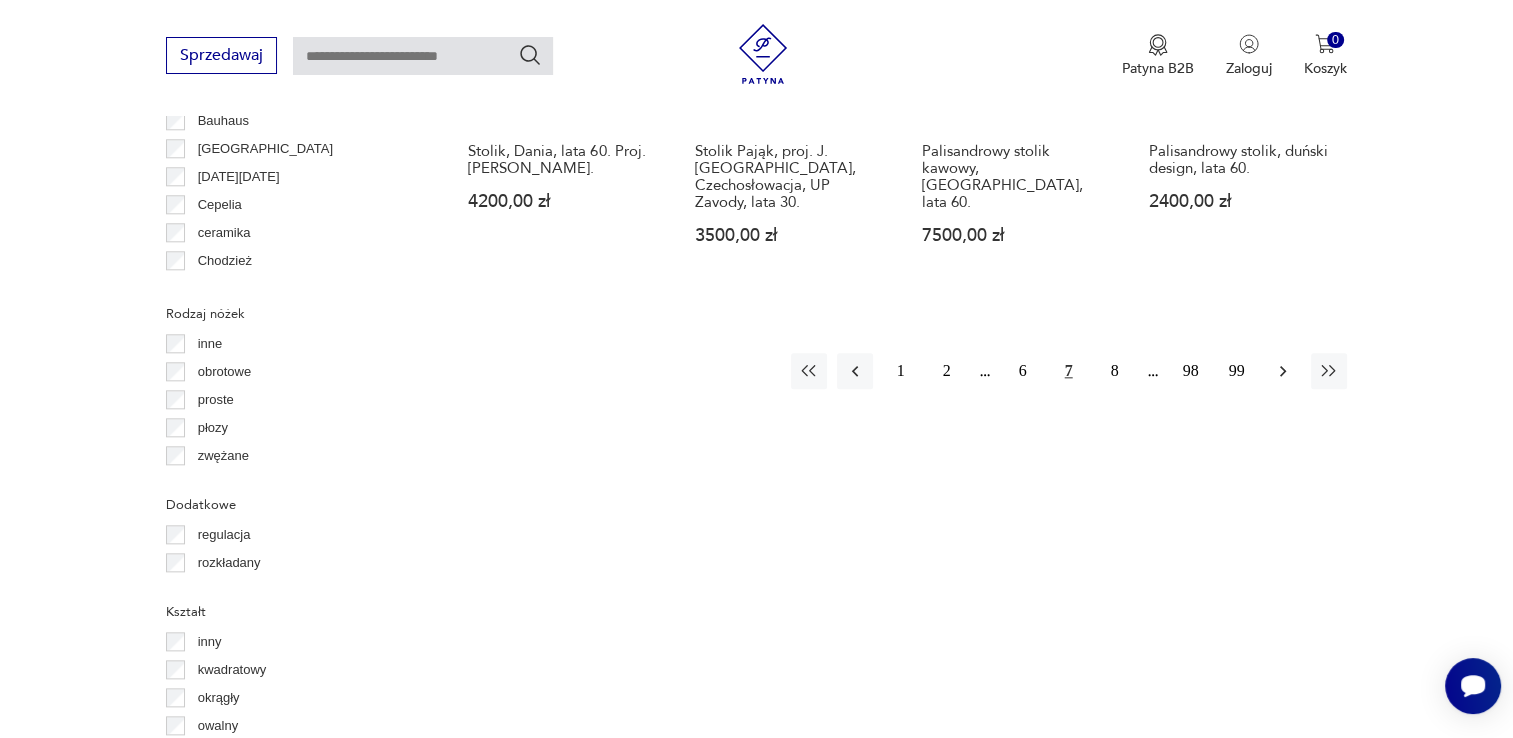 click 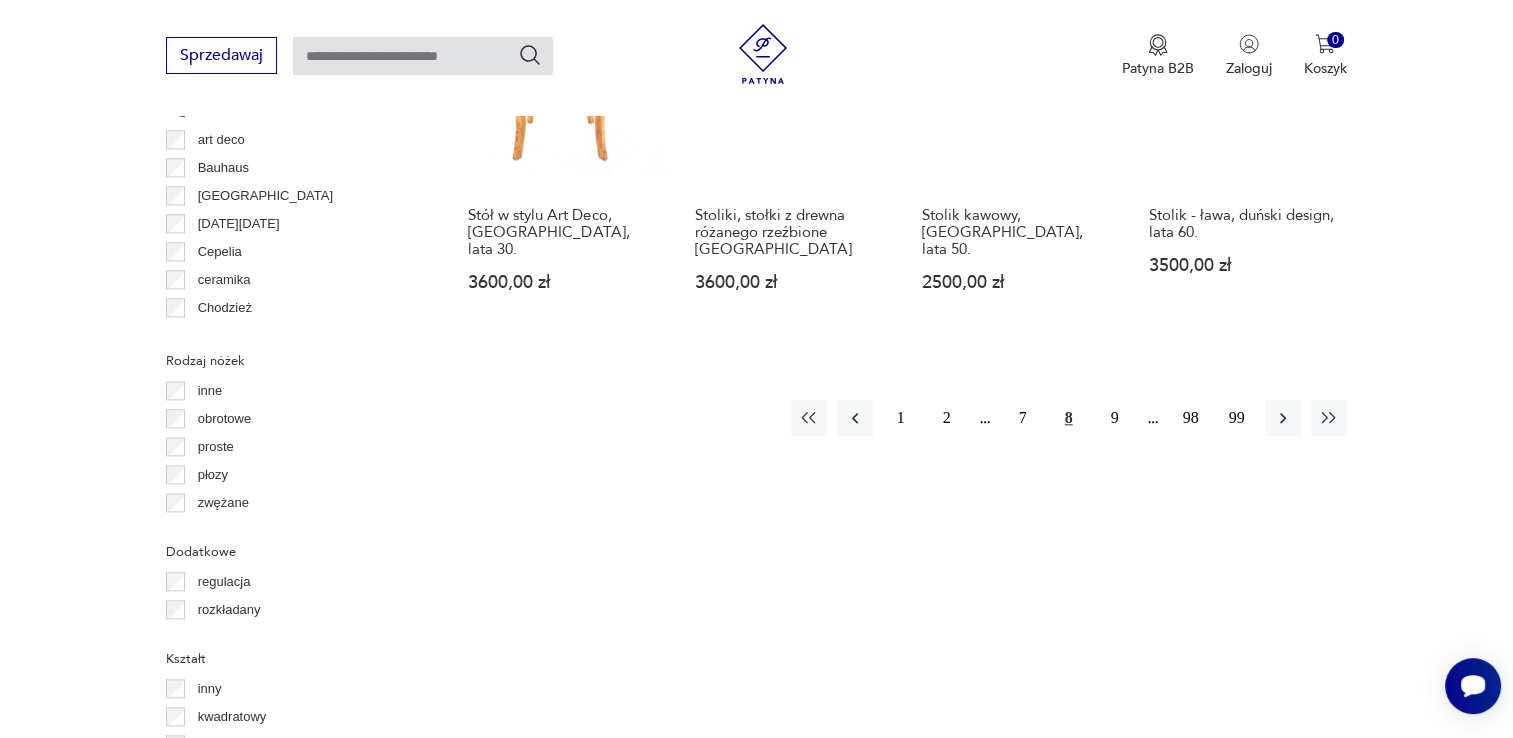 scroll, scrollTop: 2130, scrollLeft: 0, axis: vertical 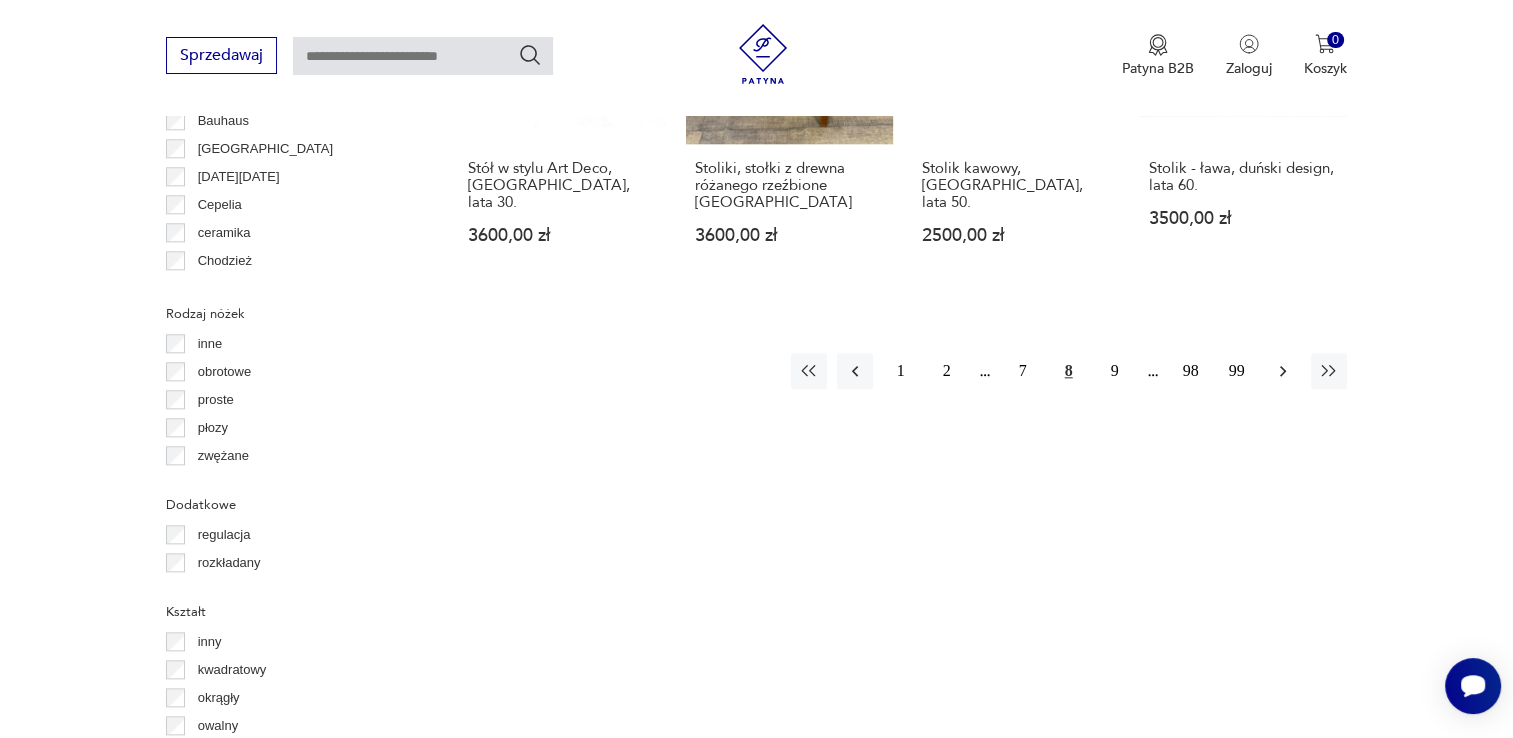 click 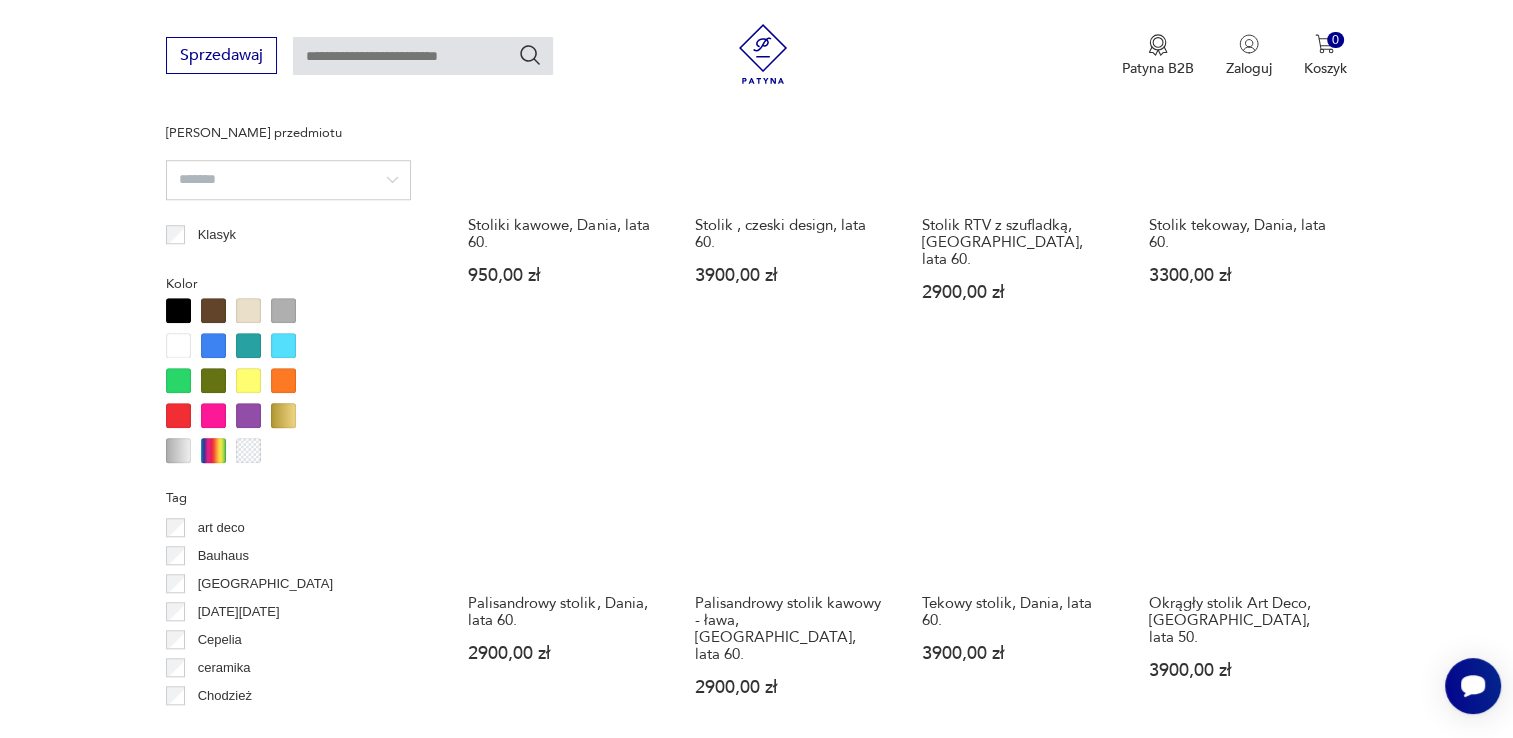 scroll, scrollTop: 1830, scrollLeft: 0, axis: vertical 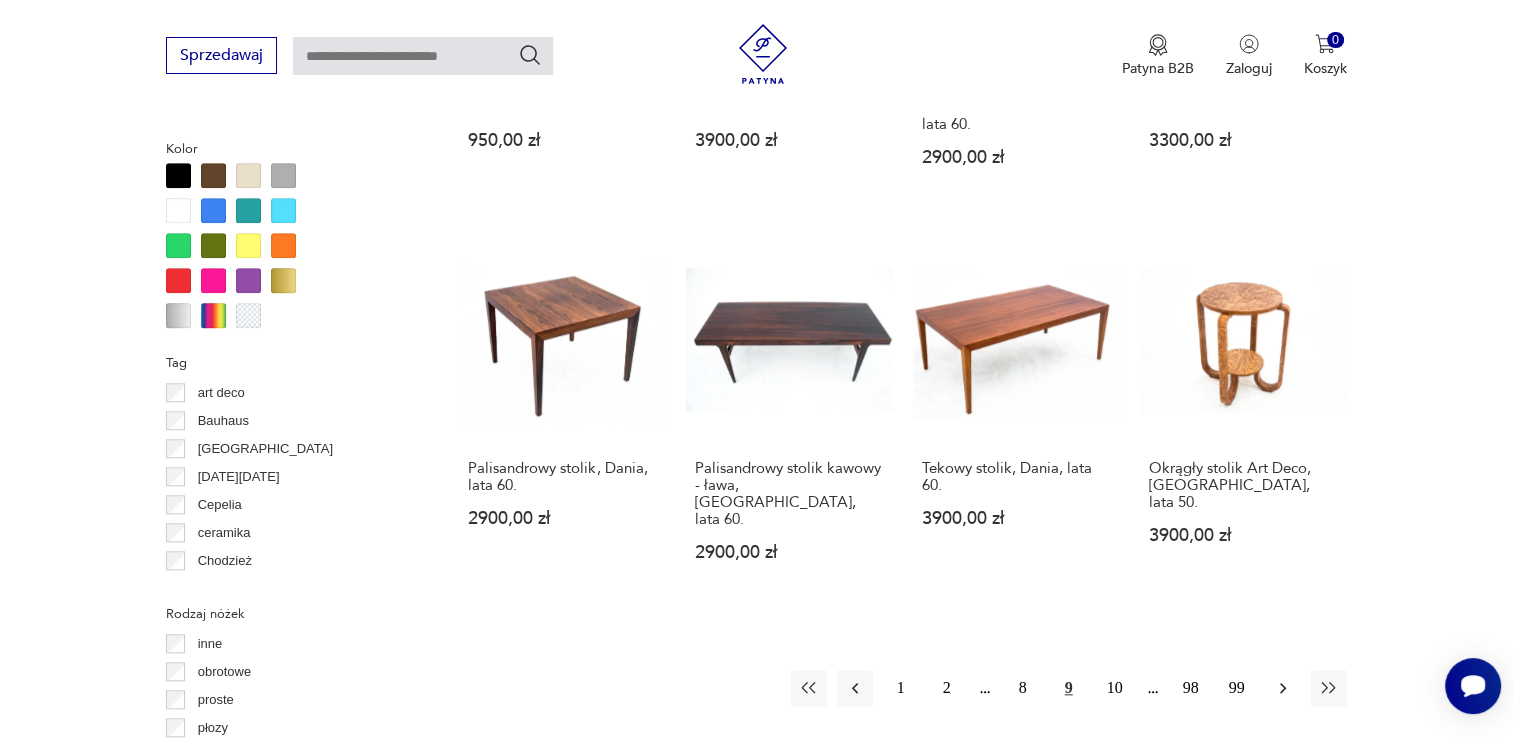 click 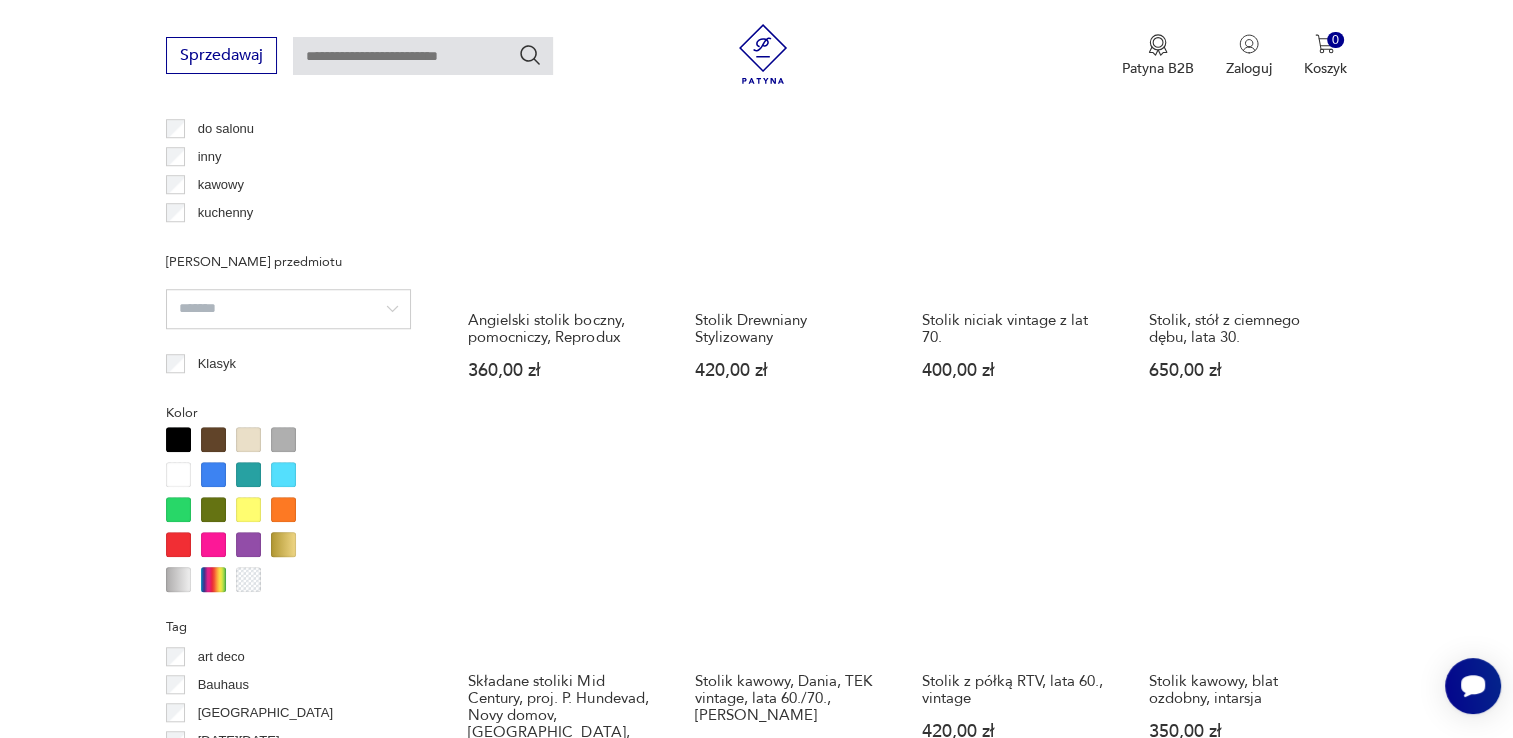 scroll, scrollTop: 1730, scrollLeft: 0, axis: vertical 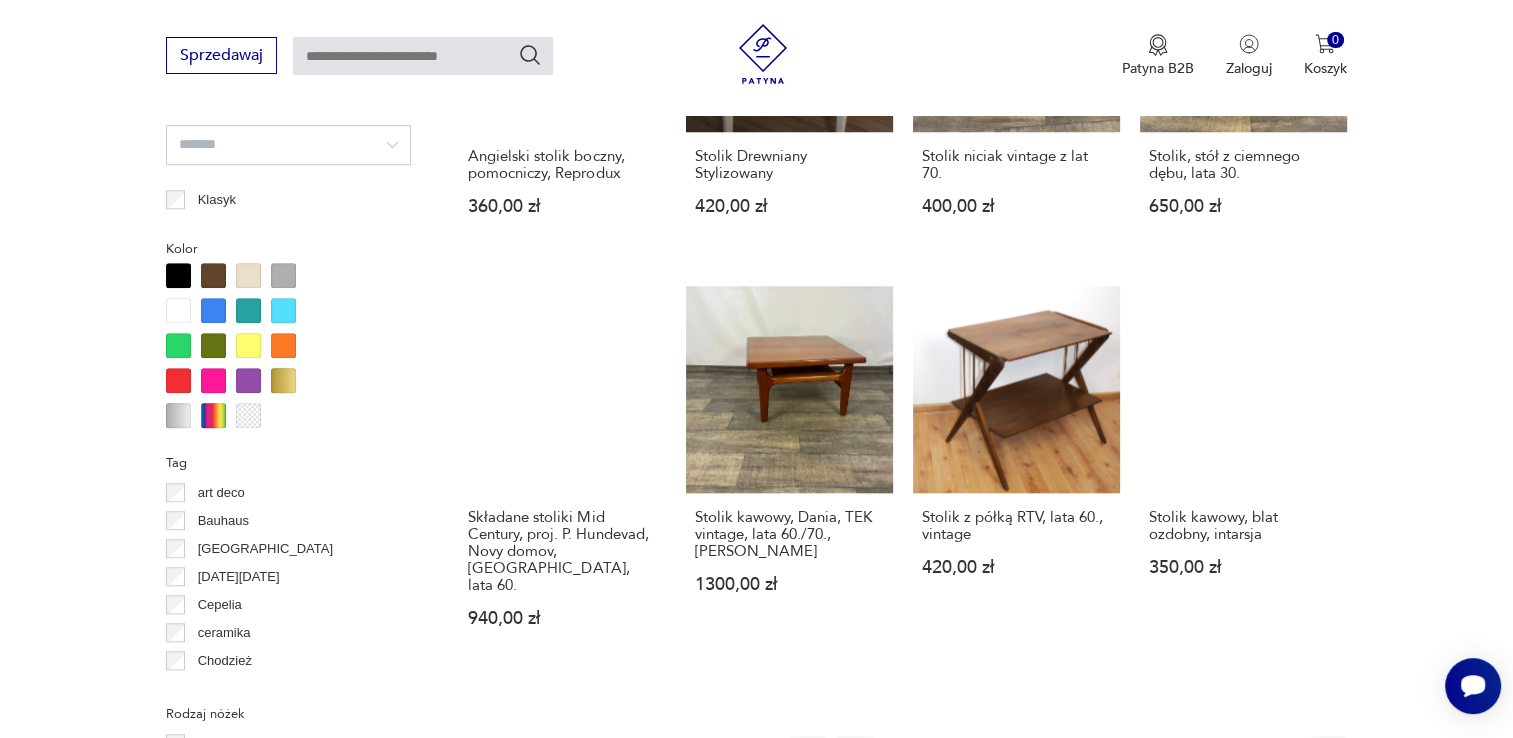 click at bounding box center [1283, 754] 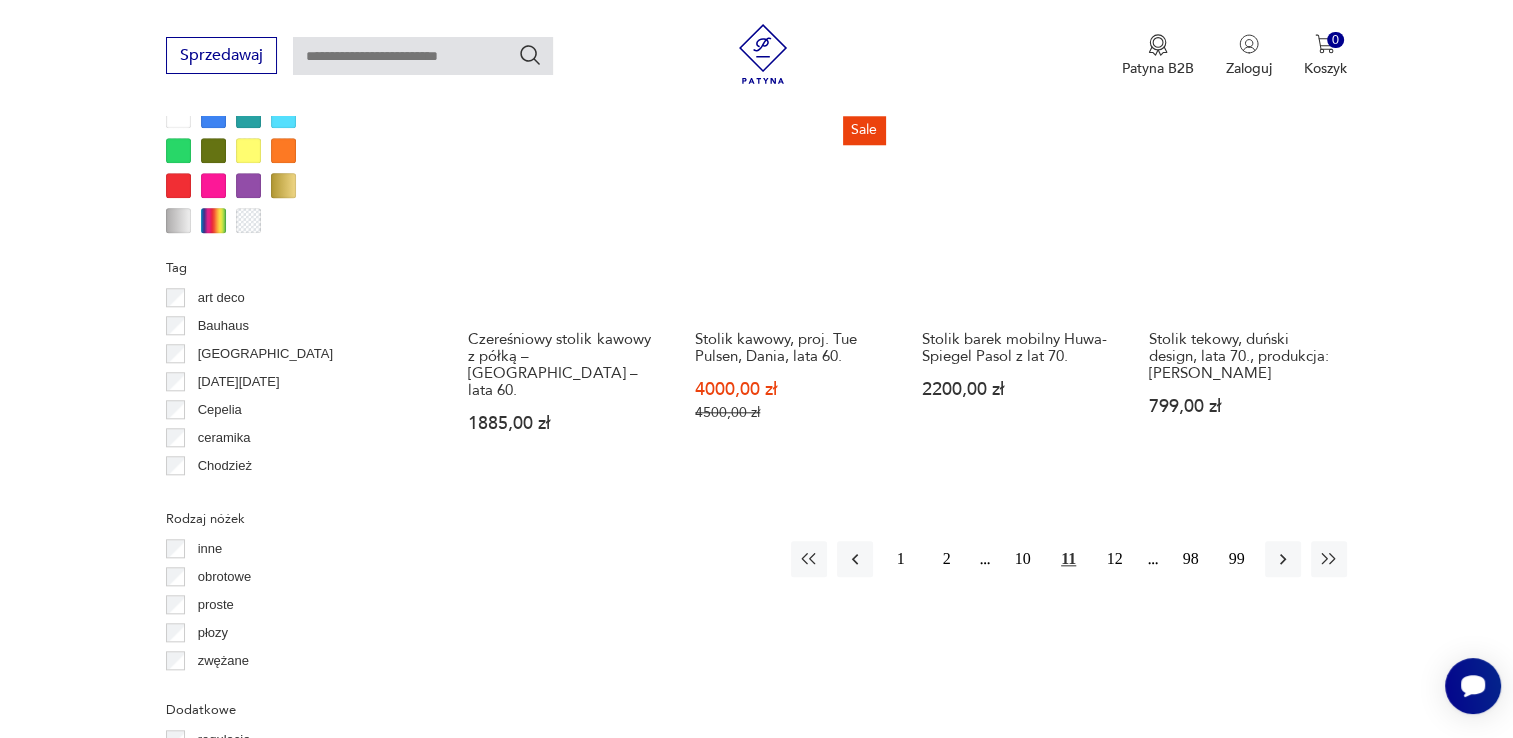 scroll, scrollTop: 1930, scrollLeft: 0, axis: vertical 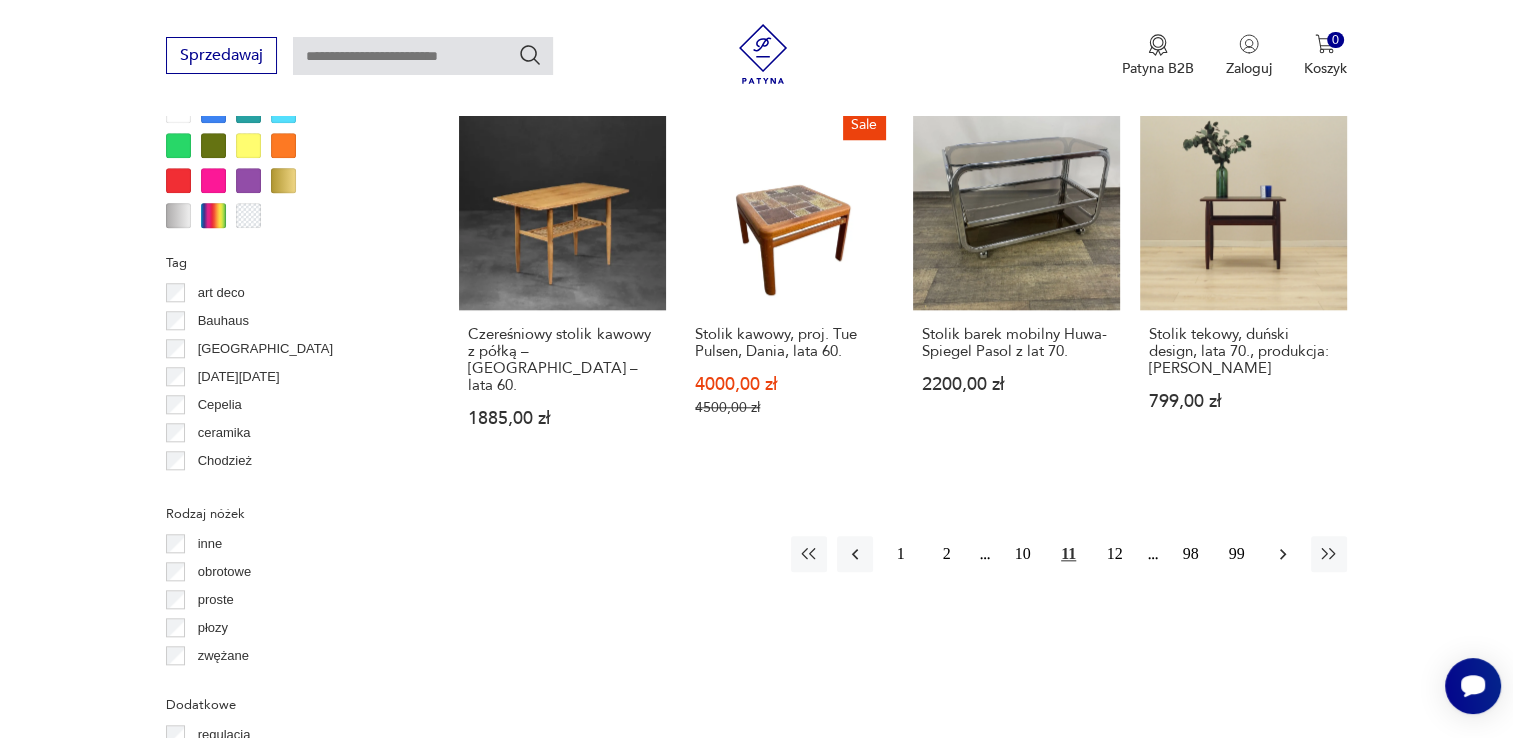 click 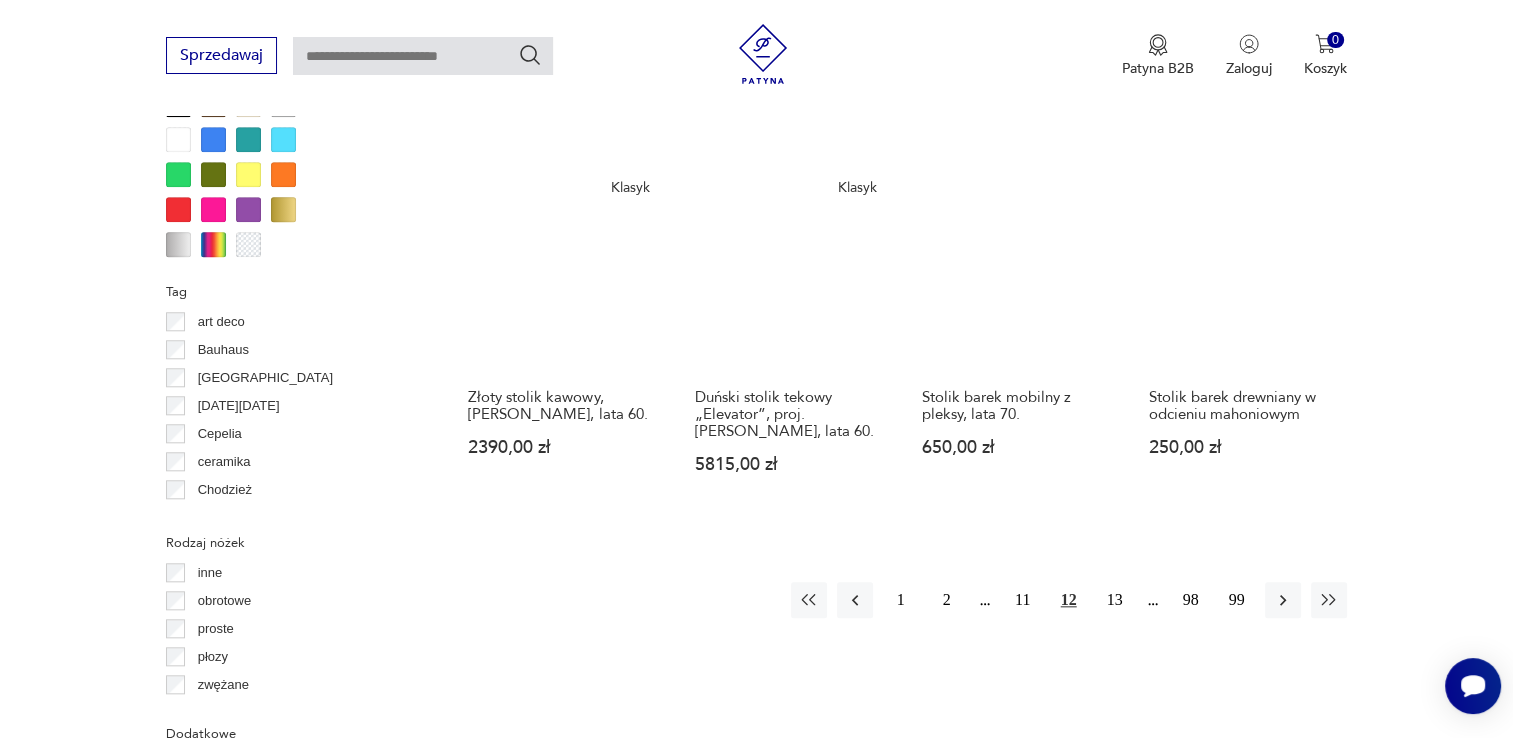 scroll, scrollTop: 2030, scrollLeft: 0, axis: vertical 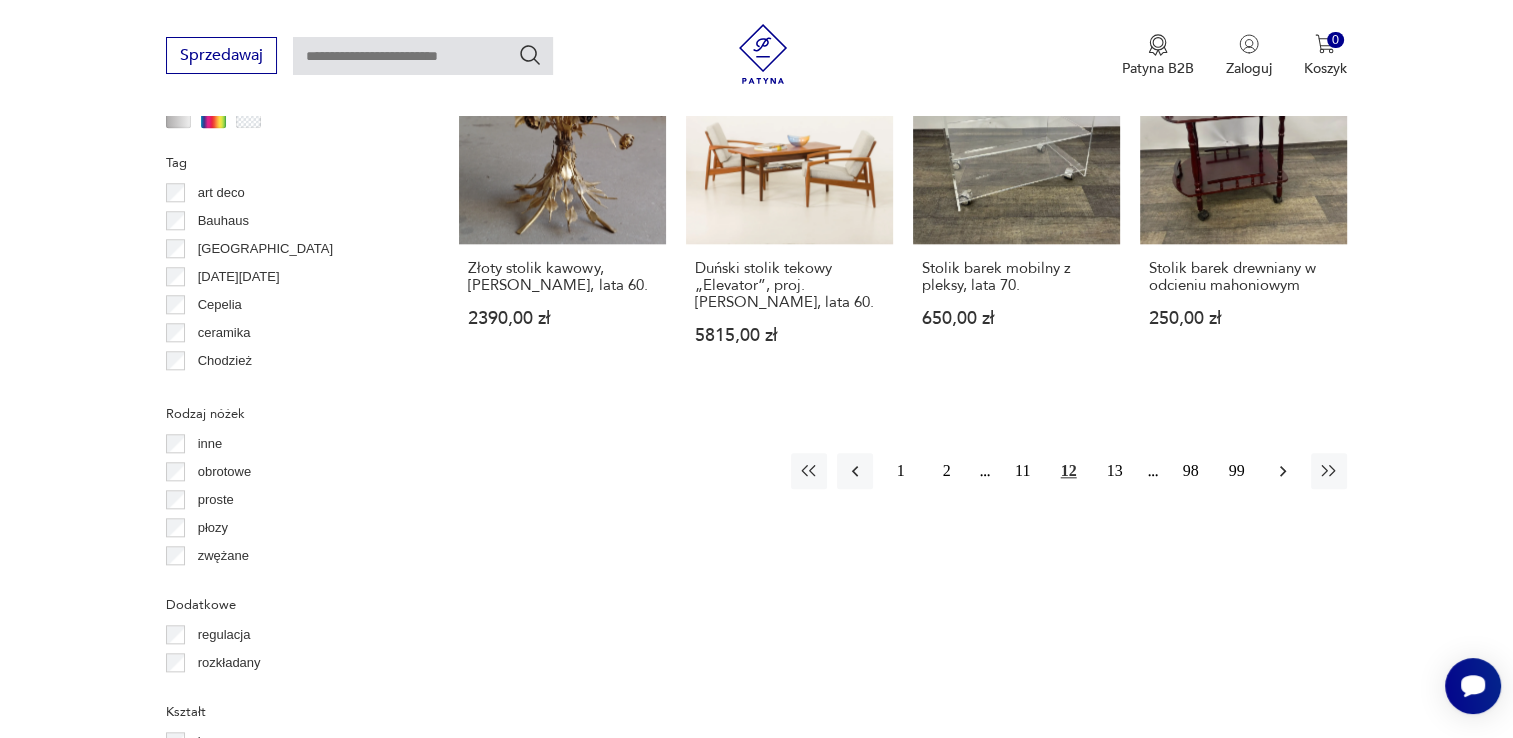 click 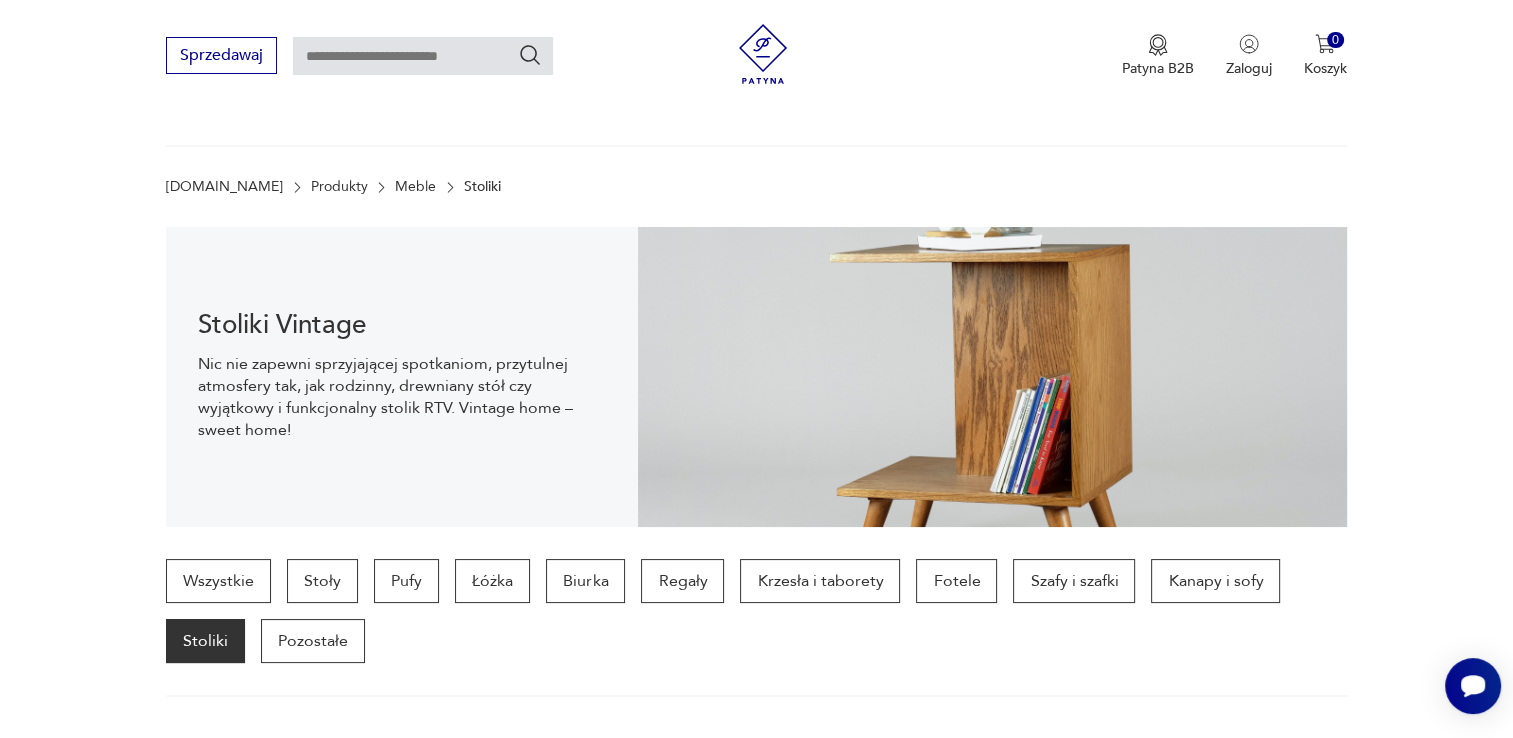 scroll, scrollTop: 200, scrollLeft: 0, axis: vertical 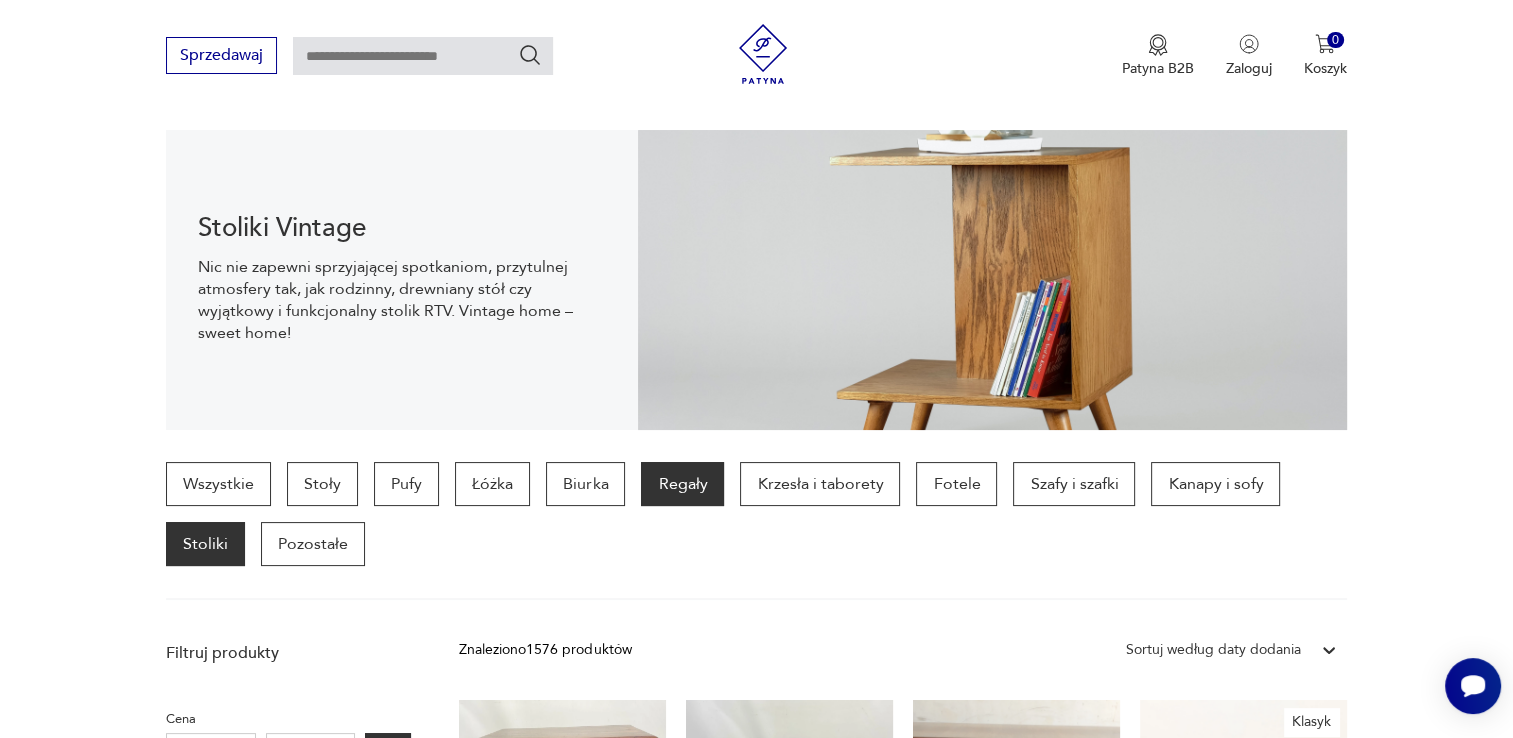 click on "Regały" at bounding box center (682, 484) 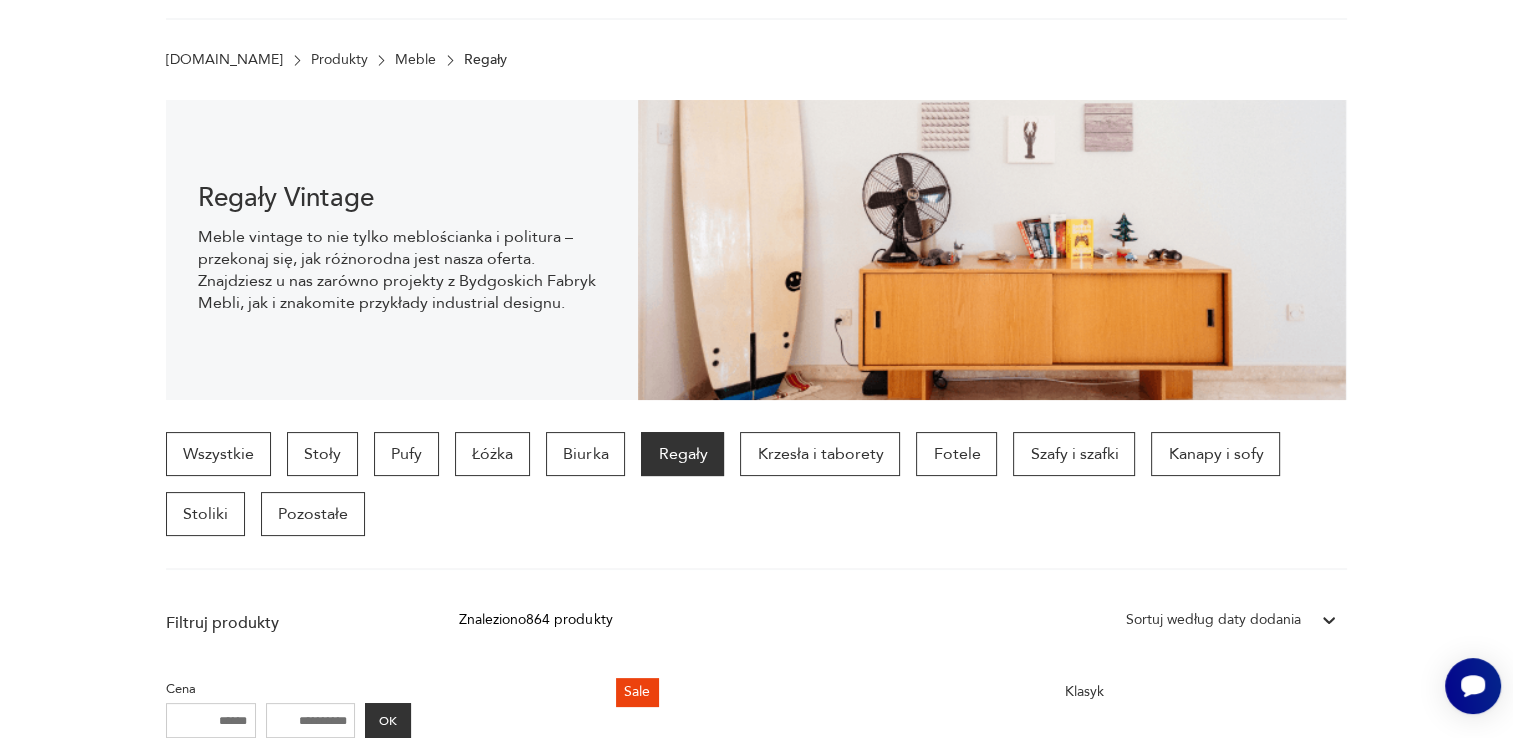 scroll, scrollTop: 0, scrollLeft: 0, axis: both 